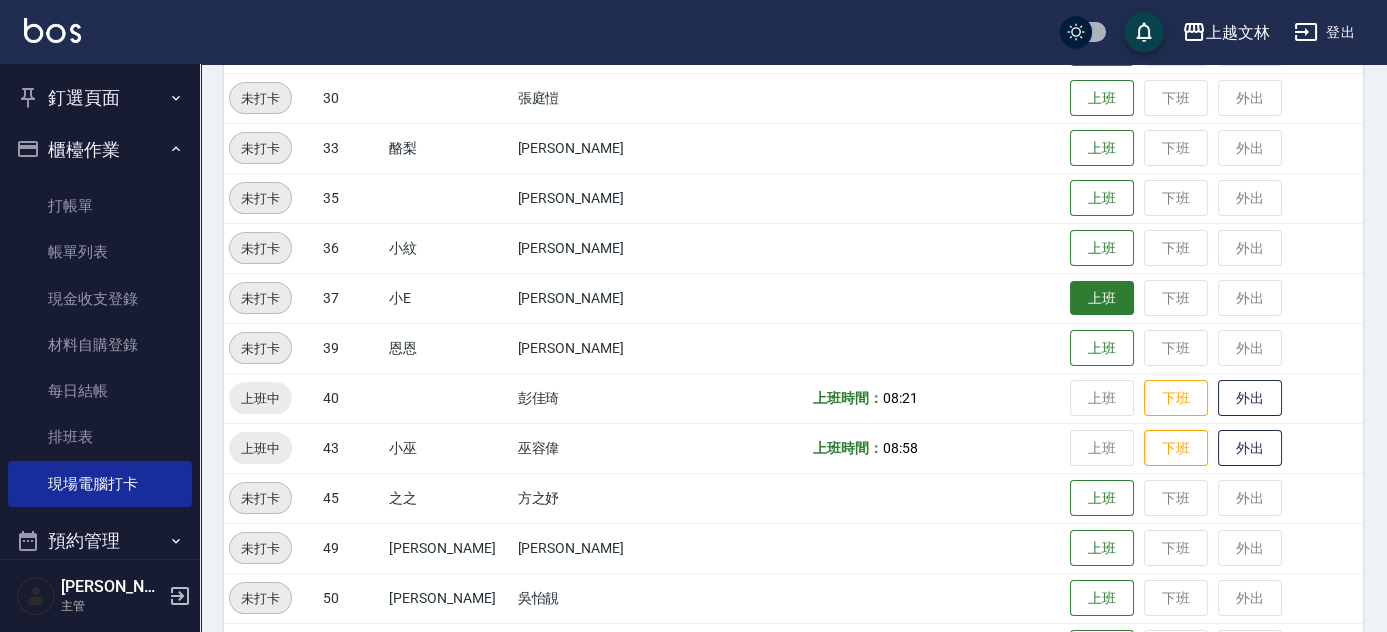scroll, scrollTop: 989, scrollLeft: 0, axis: vertical 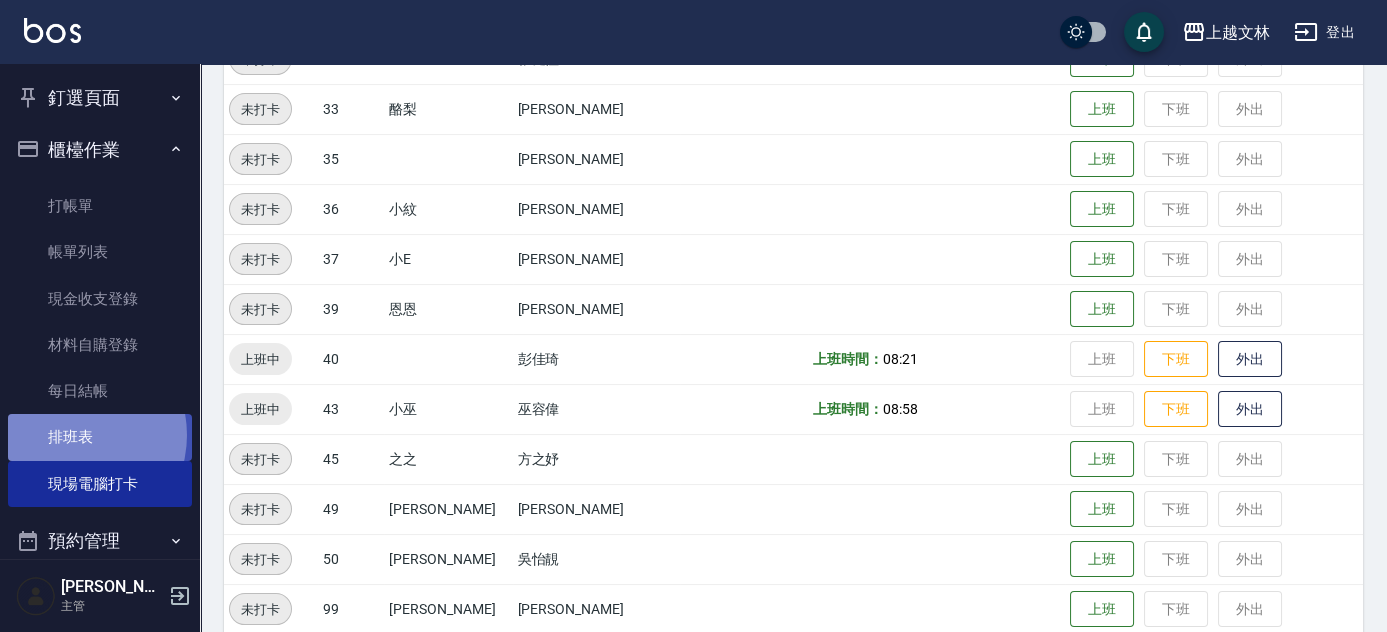click on "排班表" at bounding box center (100, 437) 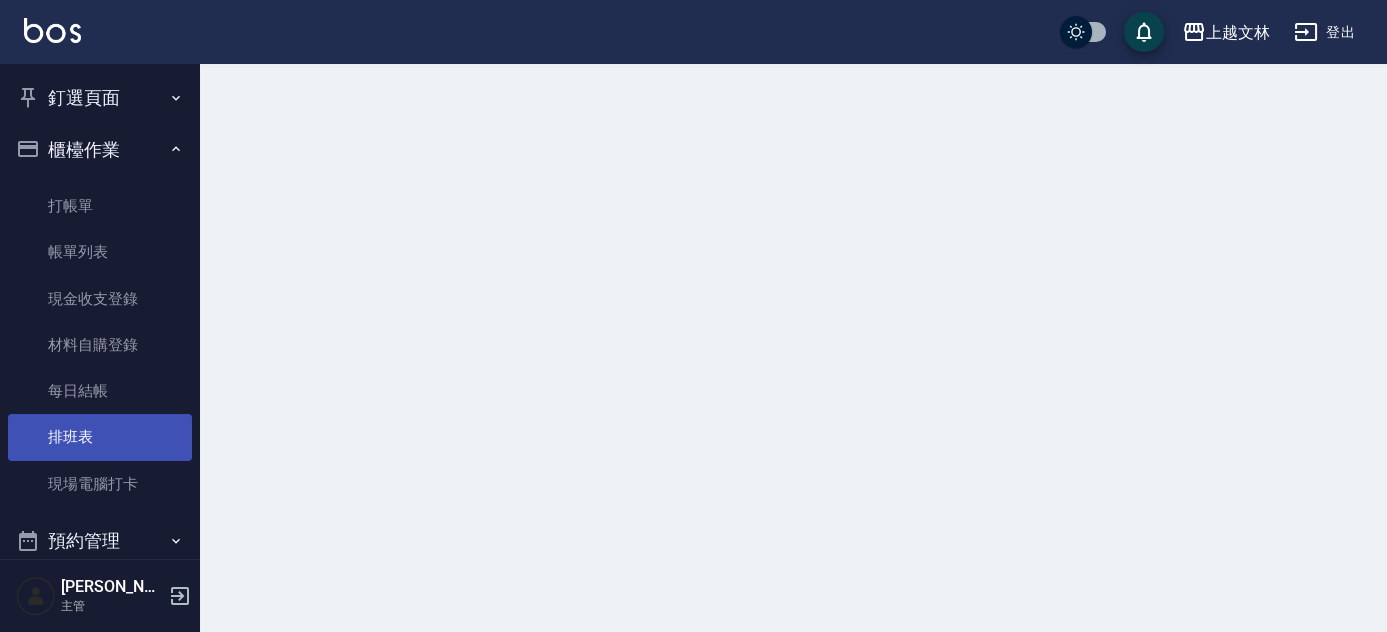 scroll, scrollTop: 0, scrollLeft: 0, axis: both 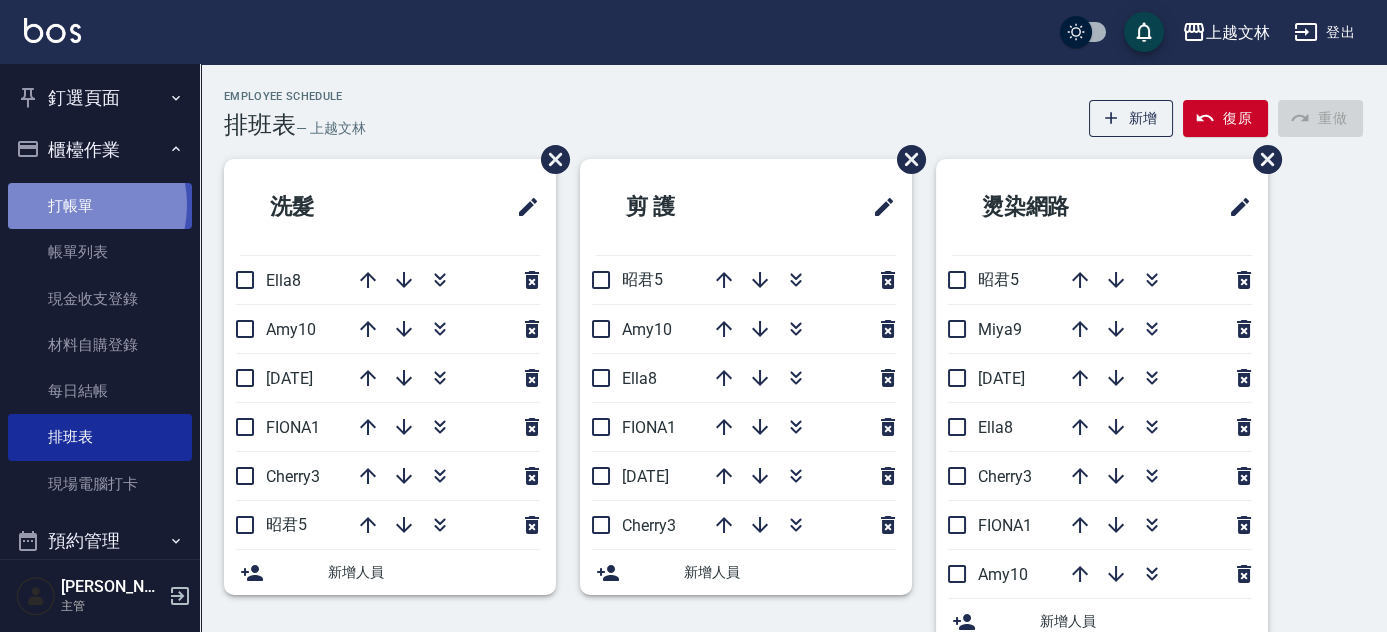 click on "打帳單" at bounding box center (100, 206) 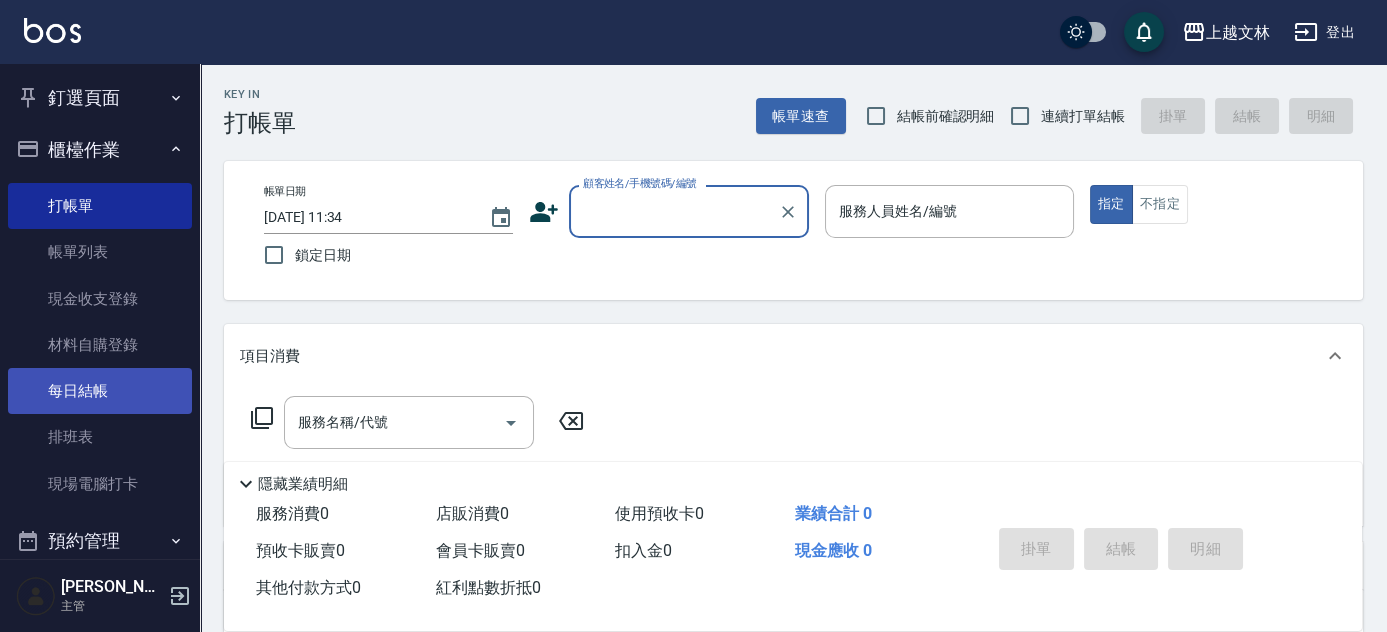 click on "每日結帳" at bounding box center [100, 391] 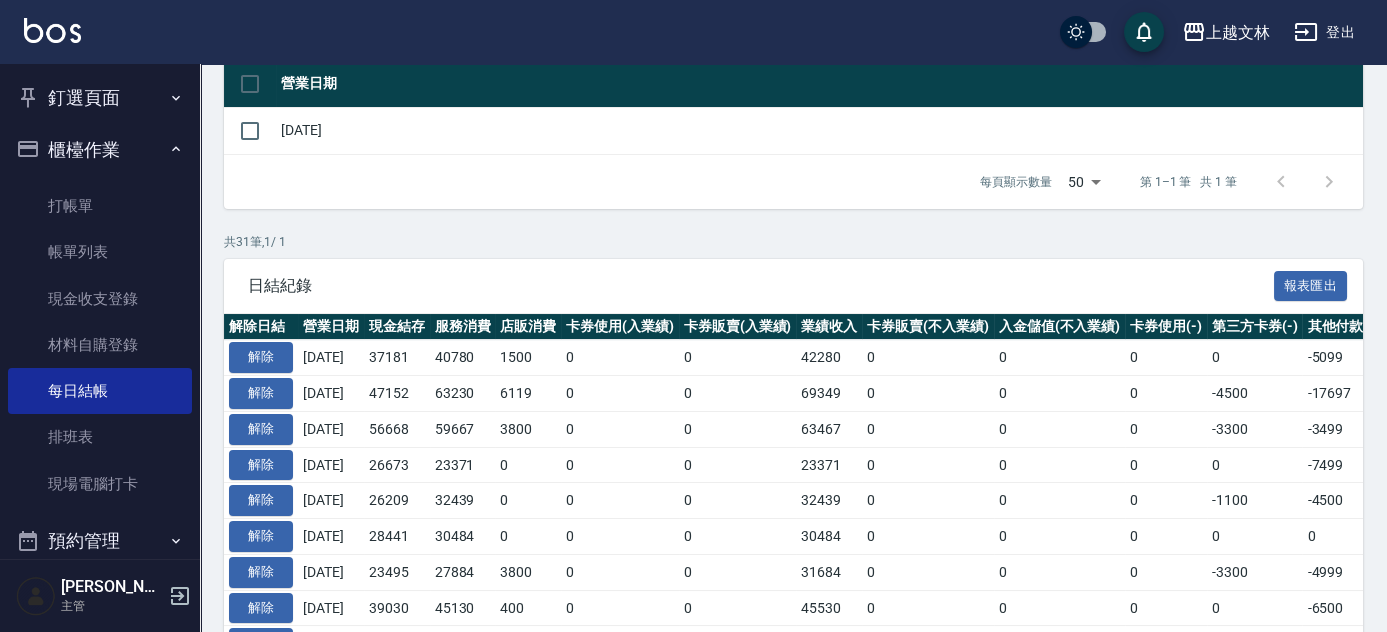 scroll, scrollTop: 258, scrollLeft: 0, axis: vertical 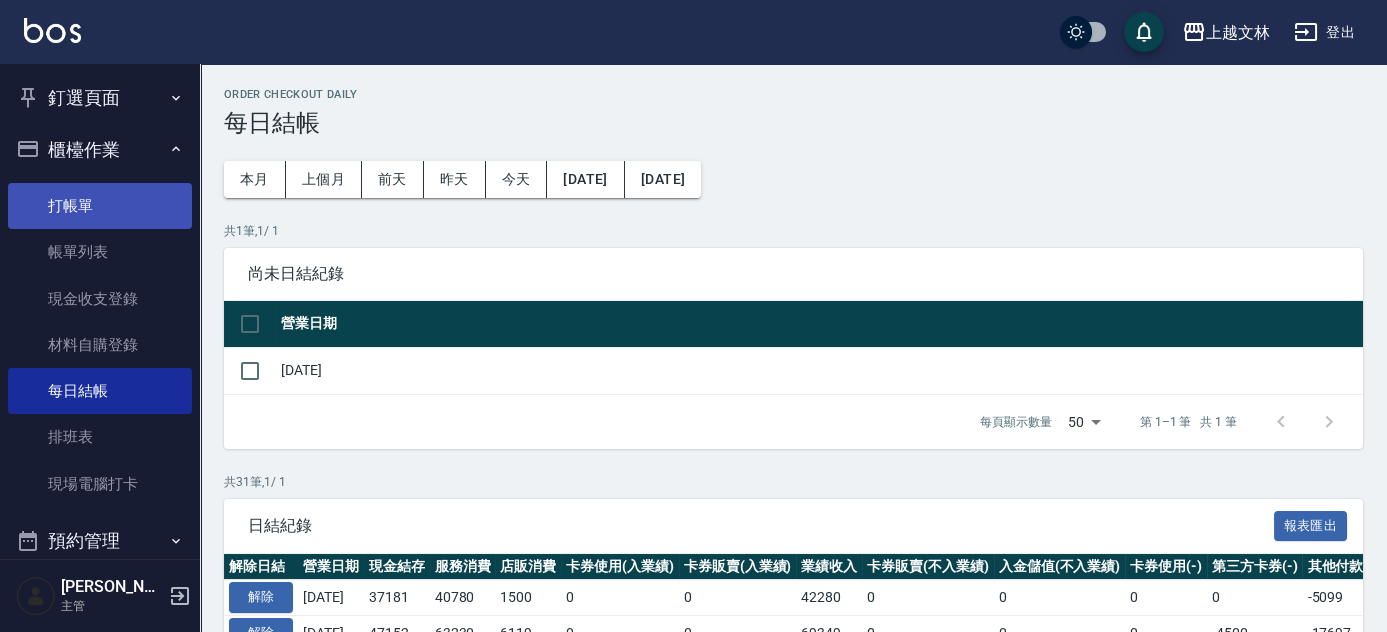 click on "打帳單" at bounding box center [100, 206] 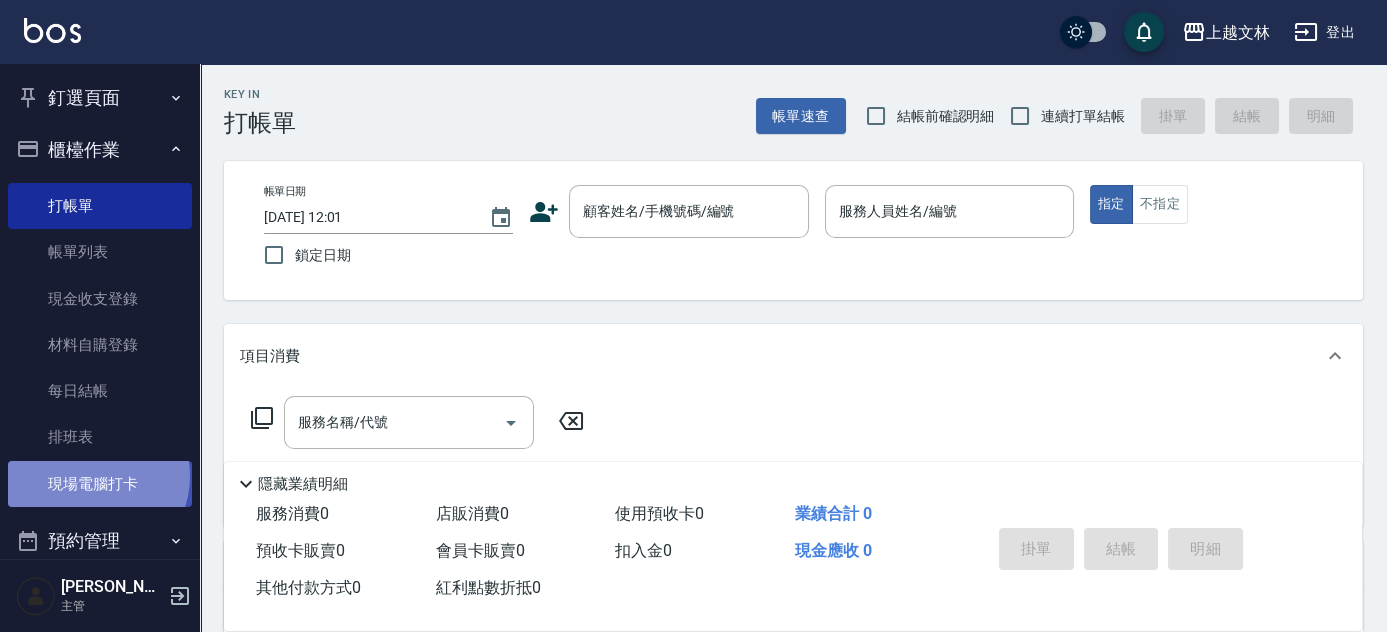 click on "現場電腦打卡" at bounding box center (100, 484) 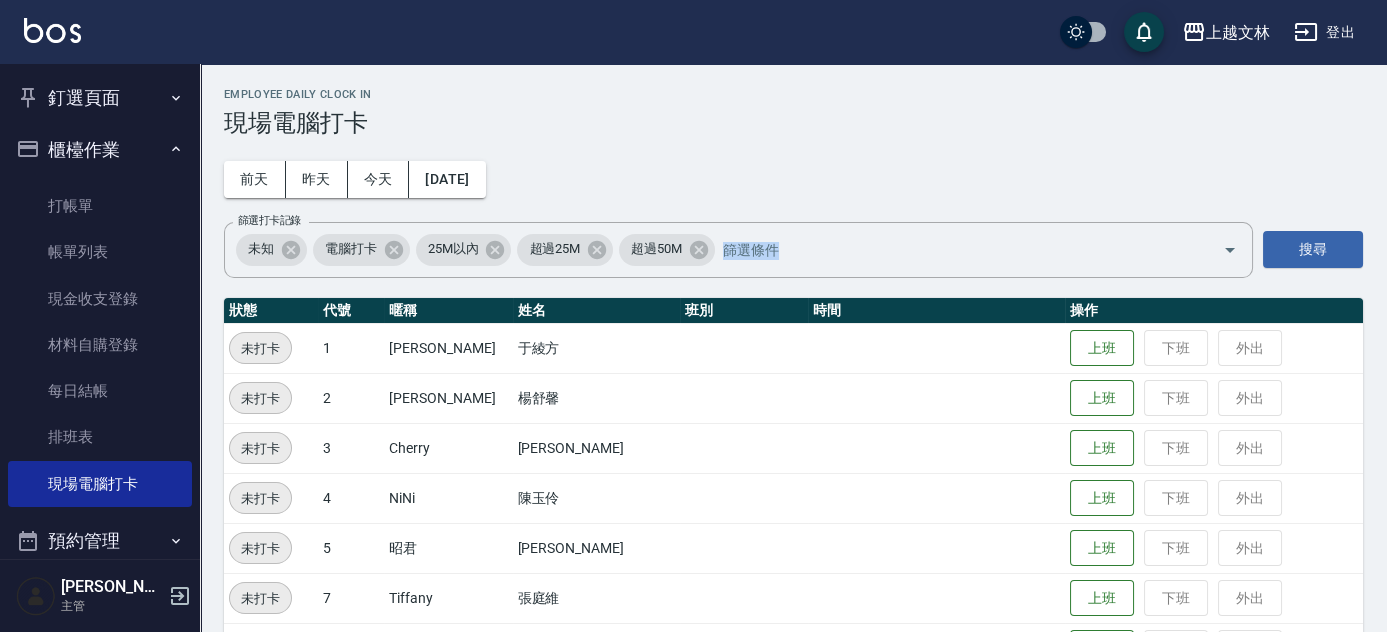 drag, startPoint x: 1386, startPoint y: 175, endPoint x: 1369, endPoint y: 305, distance: 131.10683 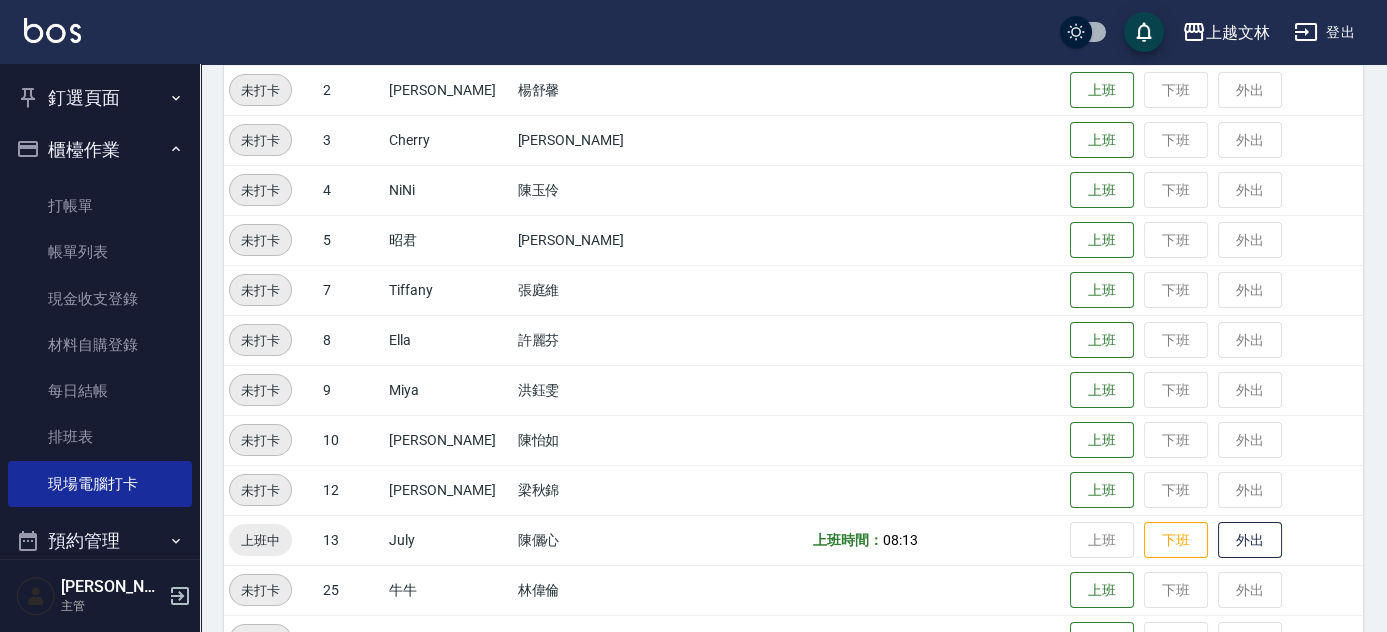 scroll, scrollTop: 309, scrollLeft: 0, axis: vertical 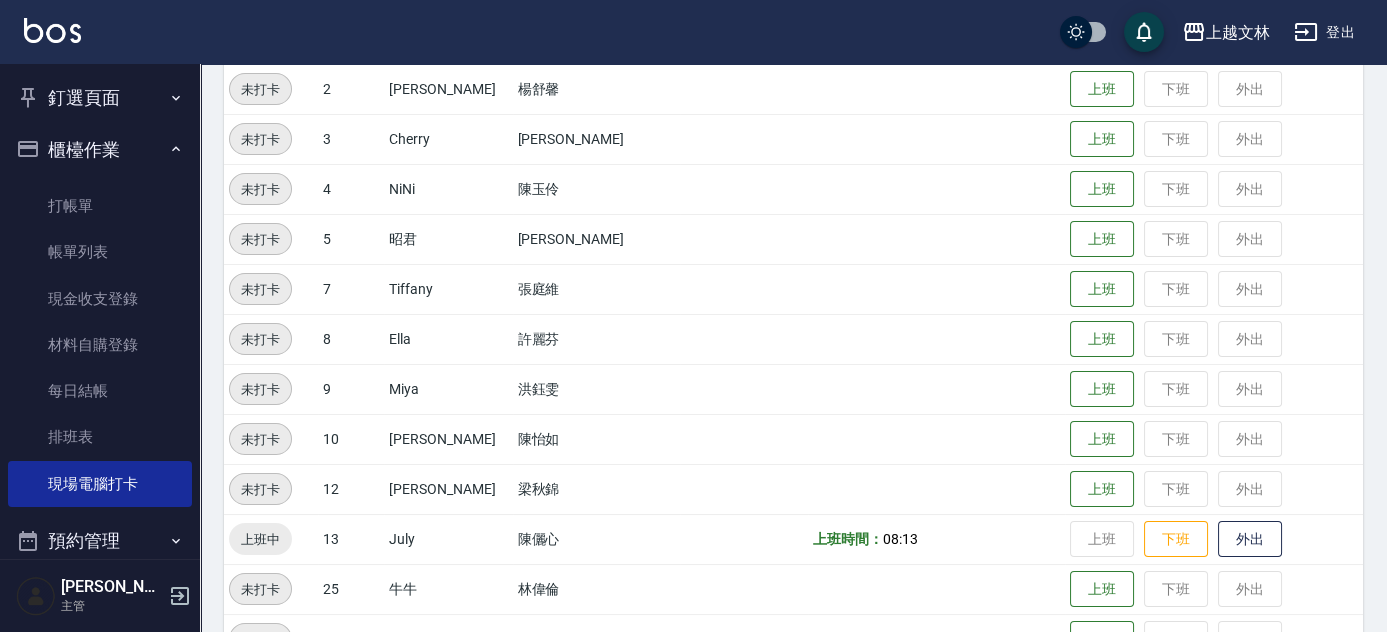 click at bounding box center (936, 289) 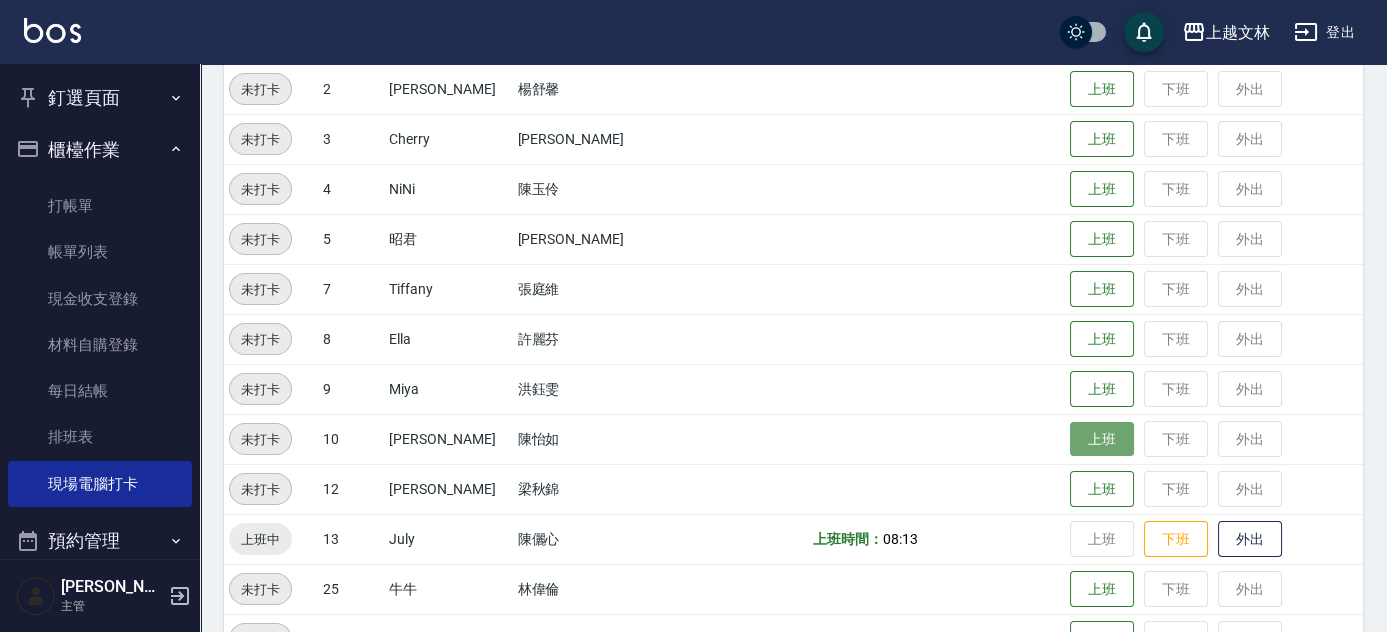 click on "上班" at bounding box center [1102, 439] 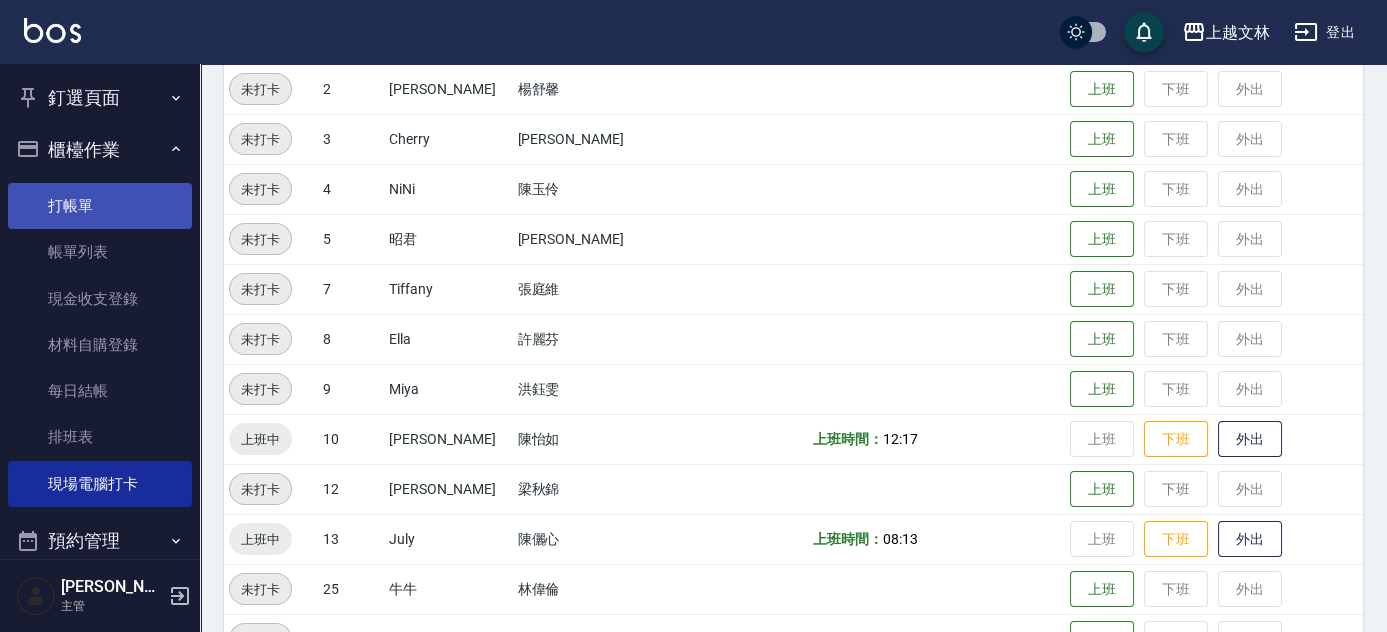 click on "打帳單" at bounding box center (100, 206) 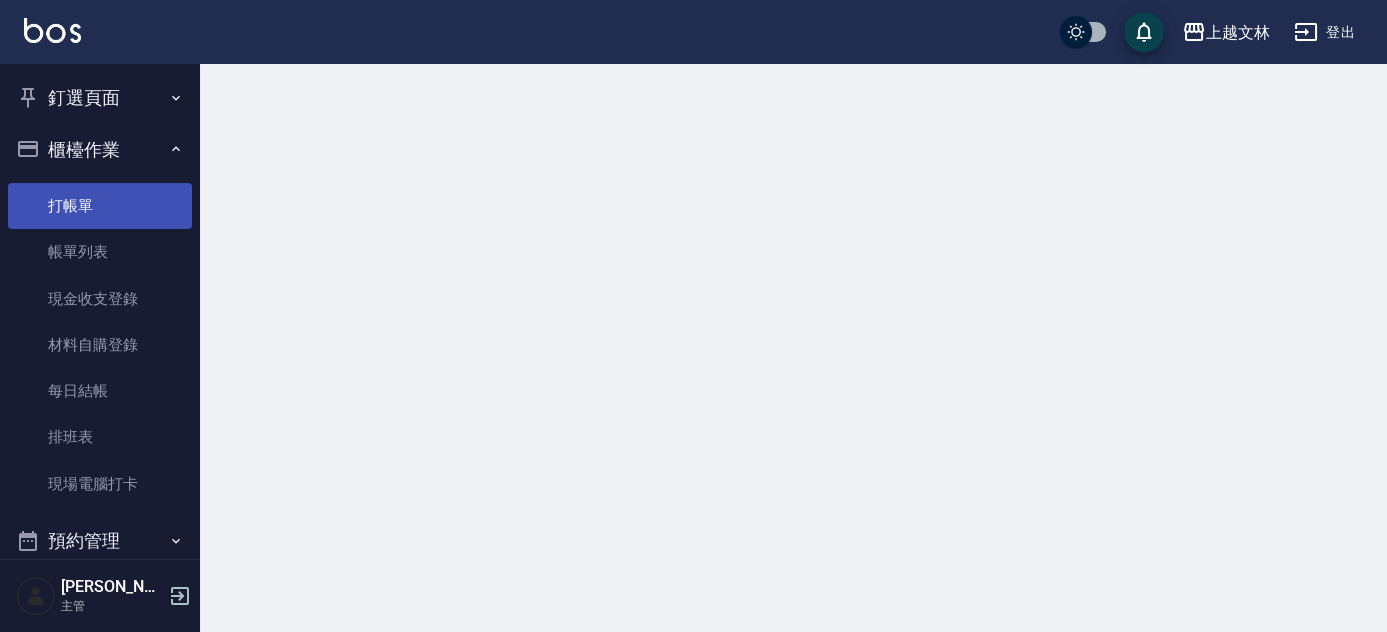 scroll, scrollTop: 0, scrollLeft: 0, axis: both 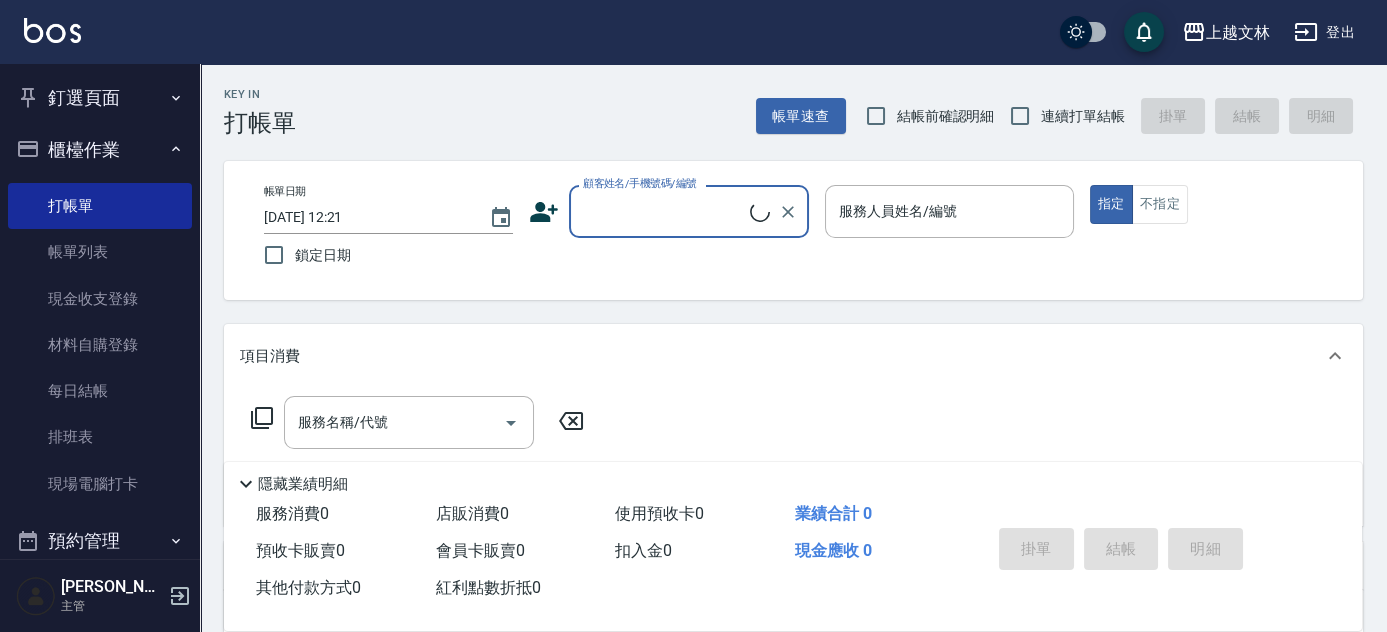 click on "顧客姓名/手機號碼/編號" at bounding box center [664, 211] 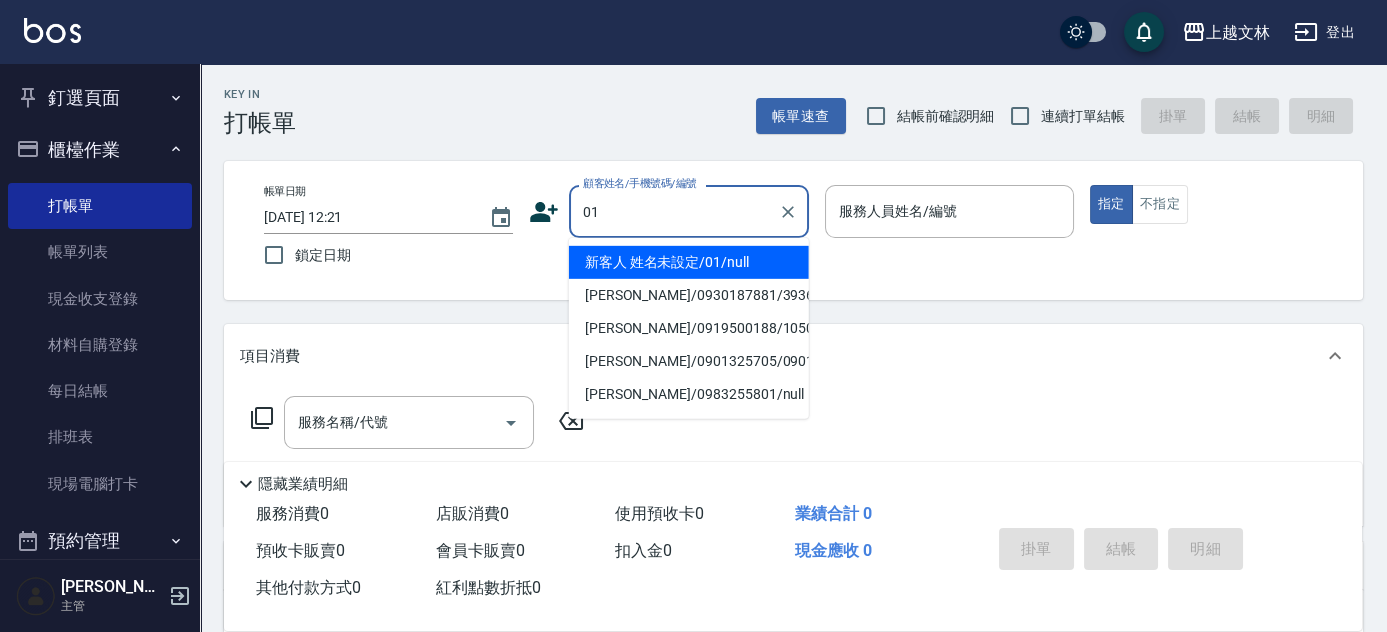 type on "新客人 姓名未設定/01/null" 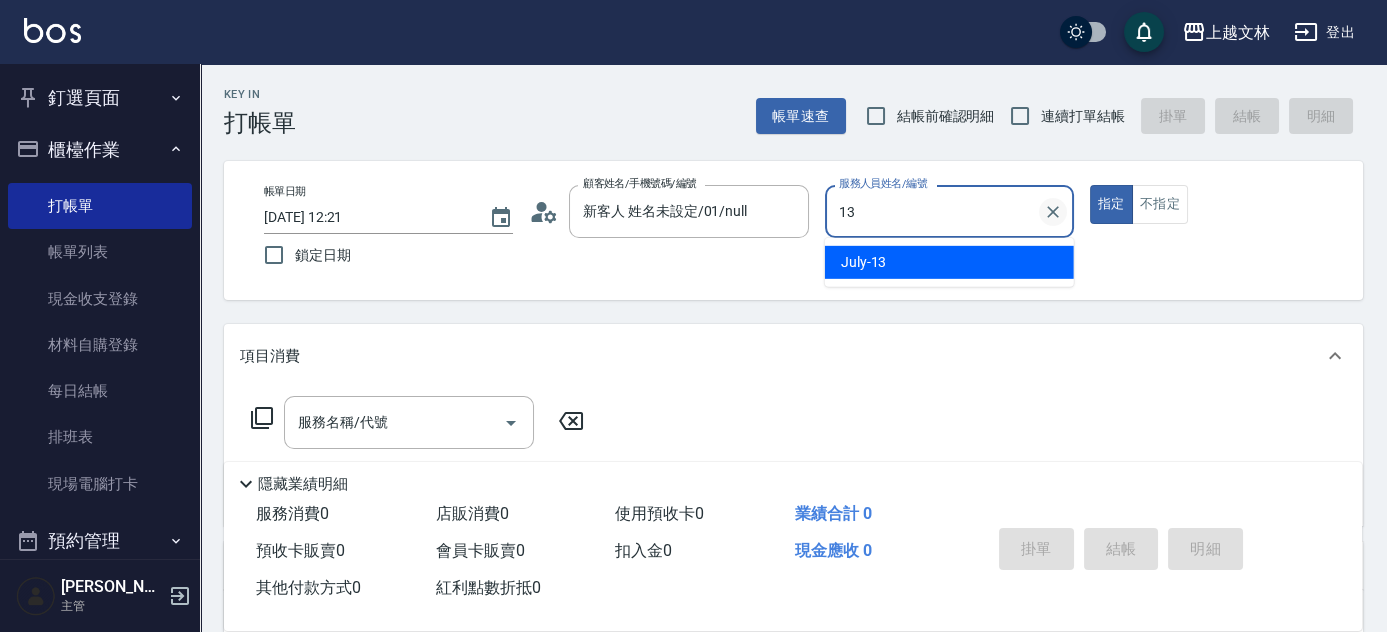 type on "July-13" 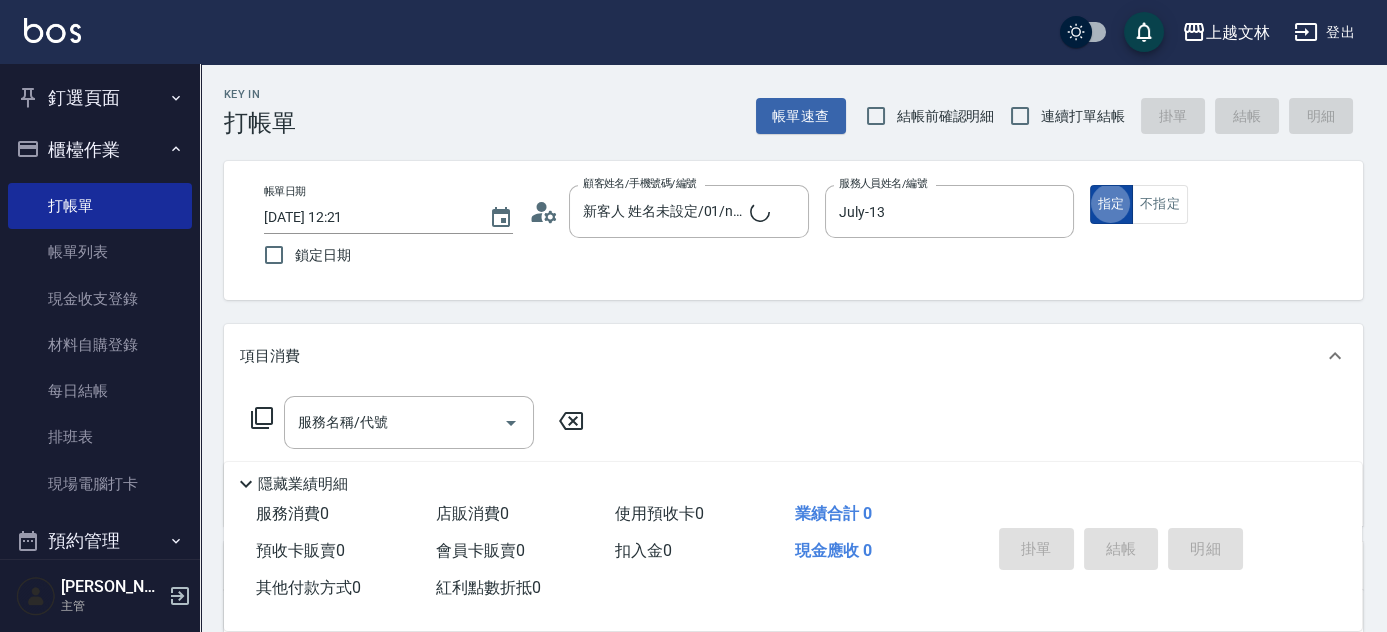 type on "true" 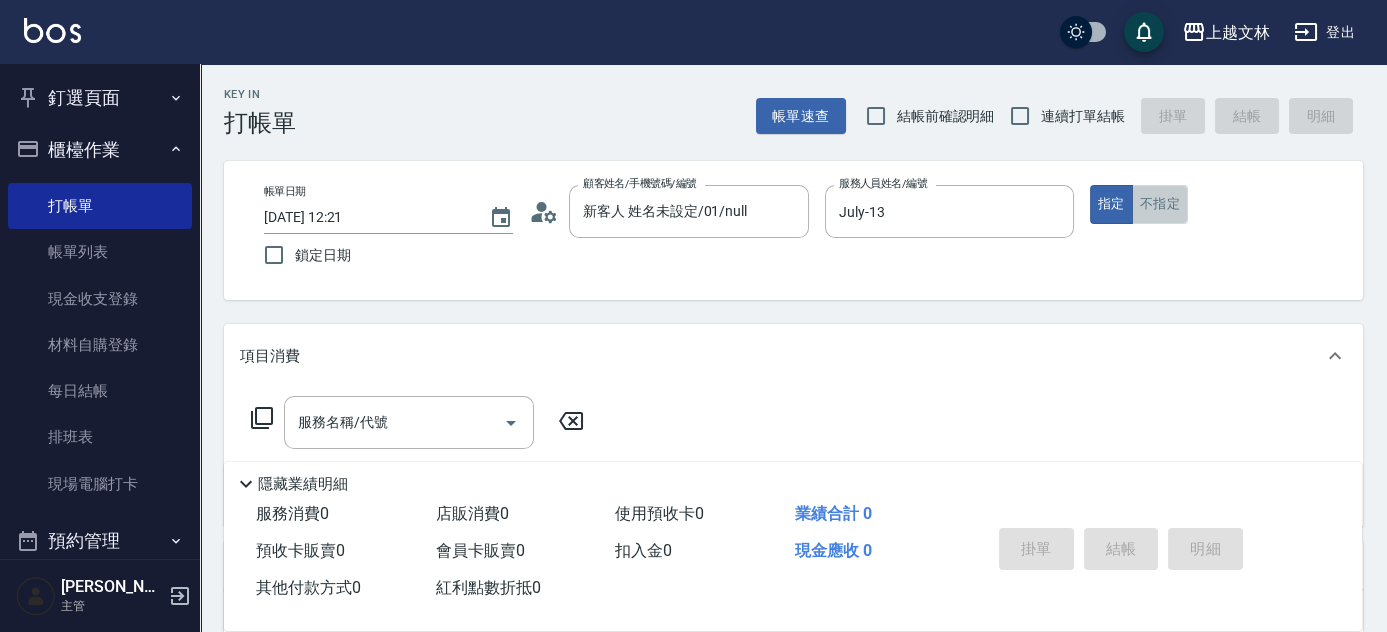 click on "不指定" at bounding box center (1160, 204) 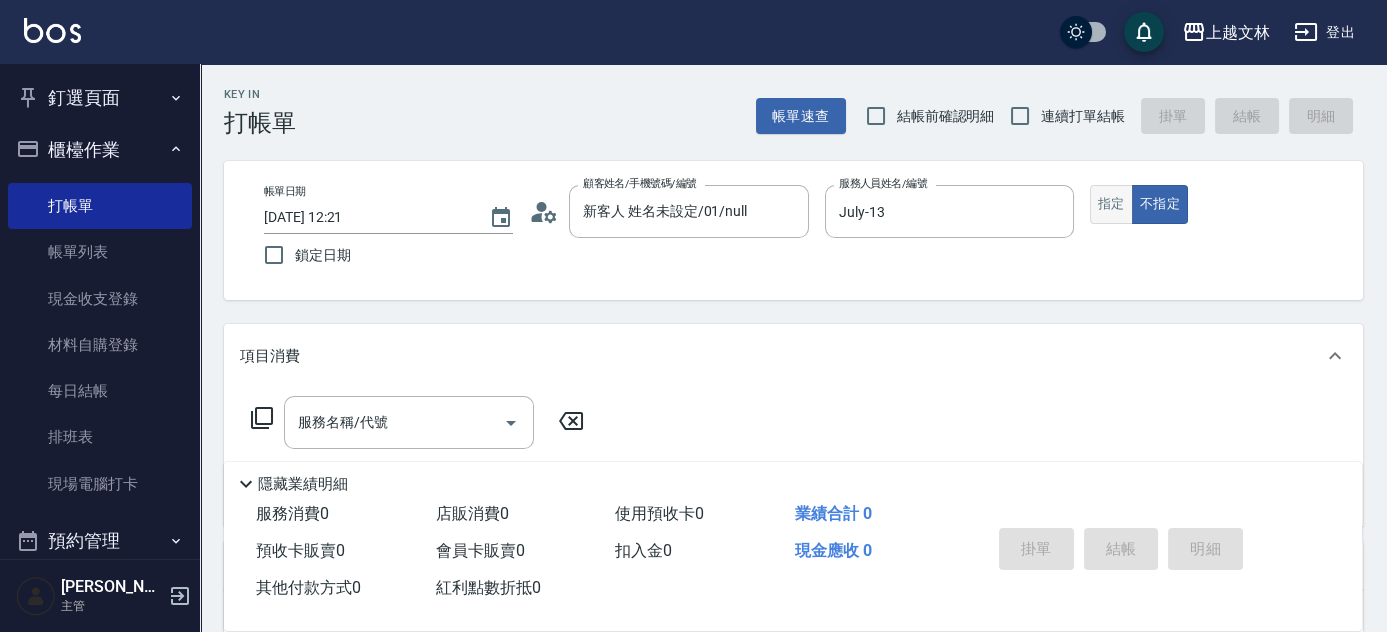 click on "指定" at bounding box center (1111, 204) 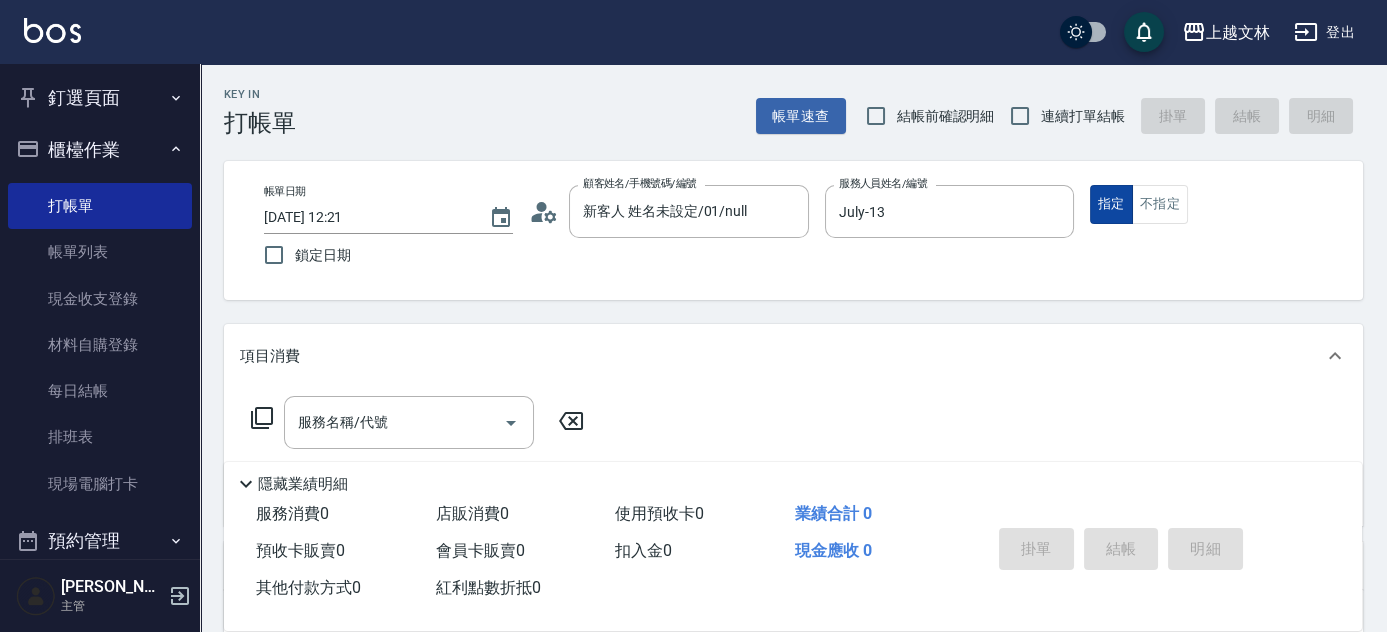 click on "指定" at bounding box center [1111, 204] 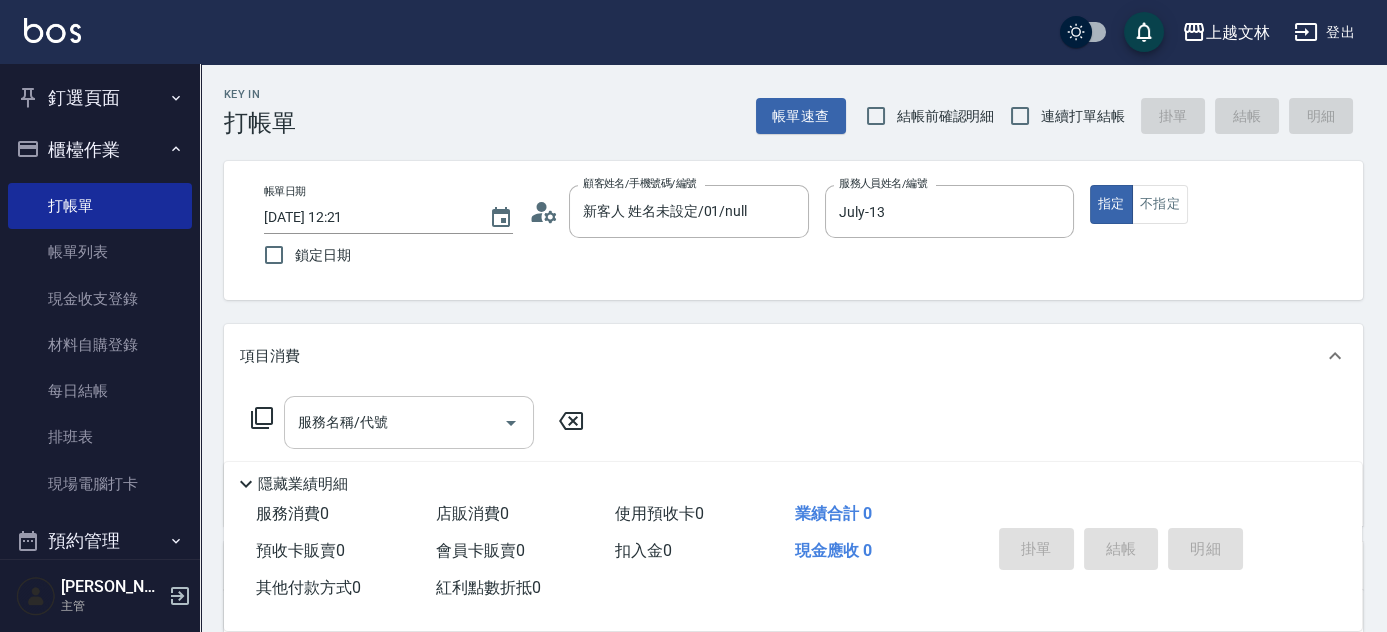 click on "服務名稱/代號" at bounding box center (394, 422) 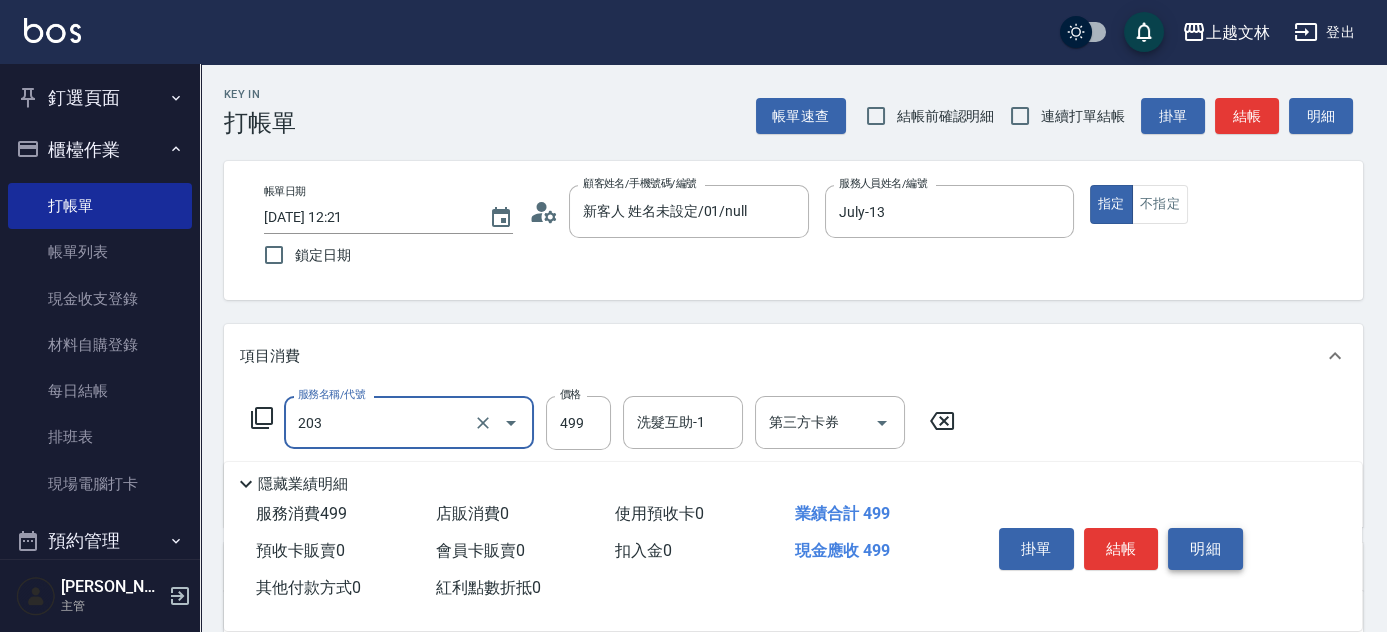 type on "B級洗+剪(203)" 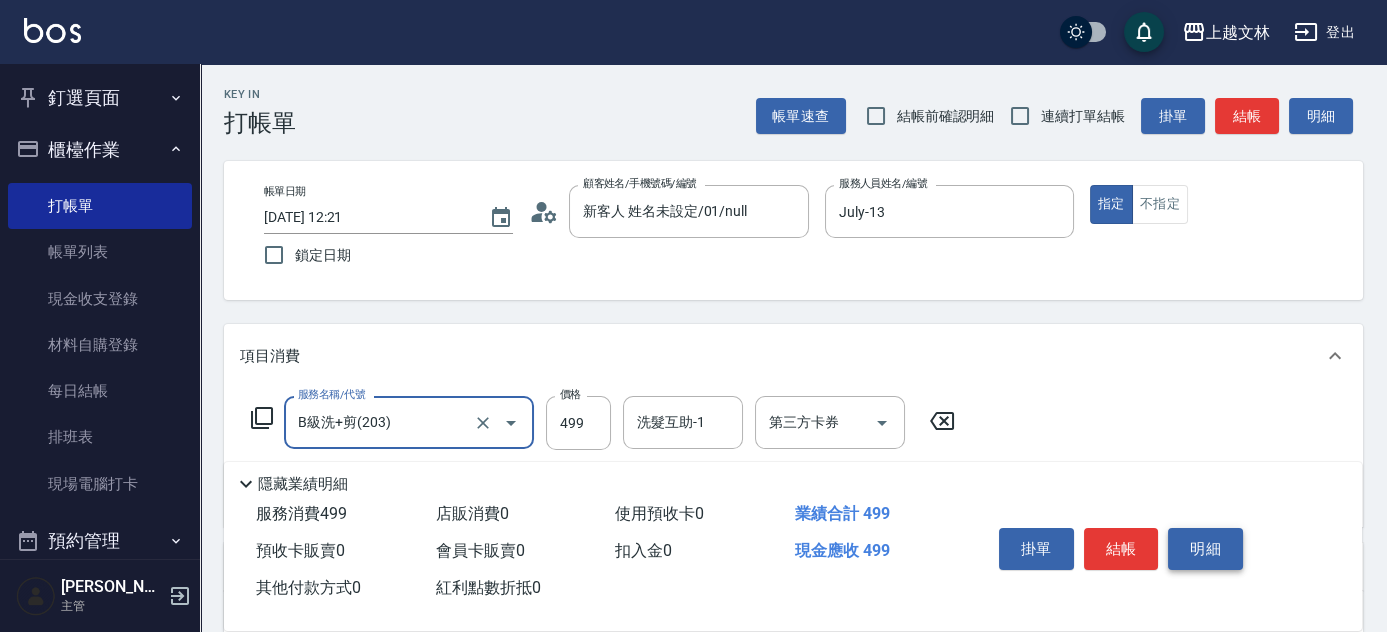 click on "明細" at bounding box center (1205, 549) 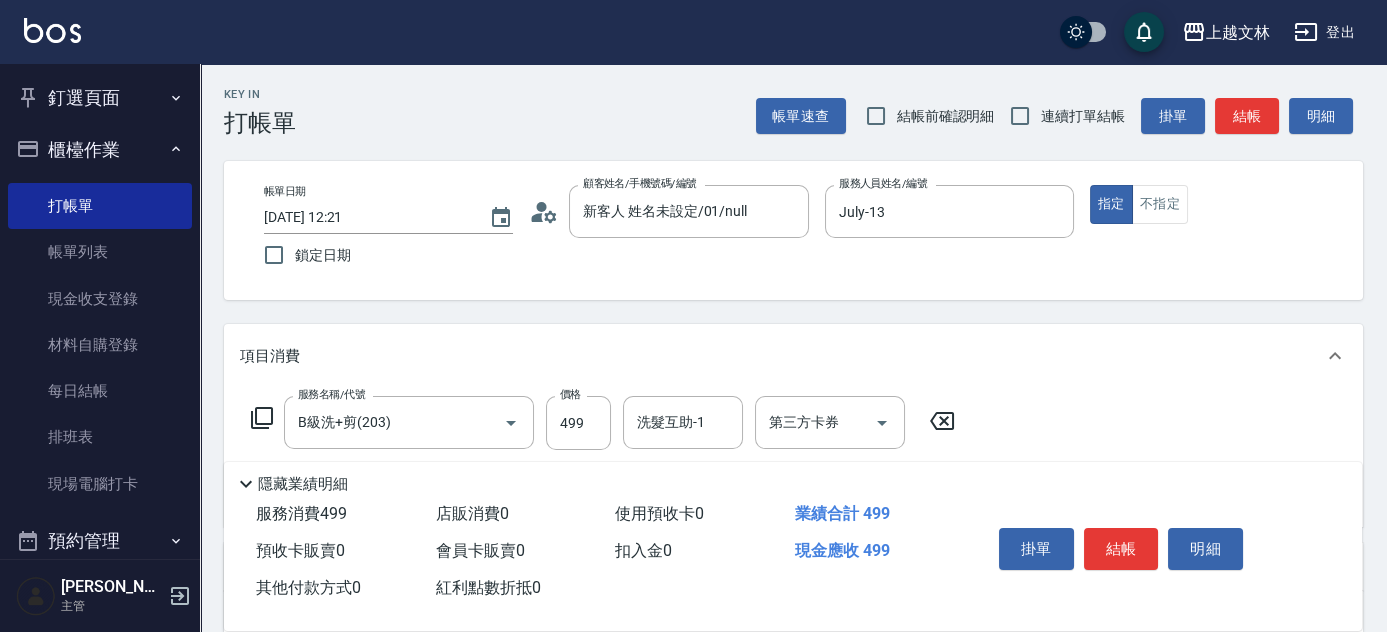 scroll, scrollTop: 346, scrollLeft: 0, axis: vertical 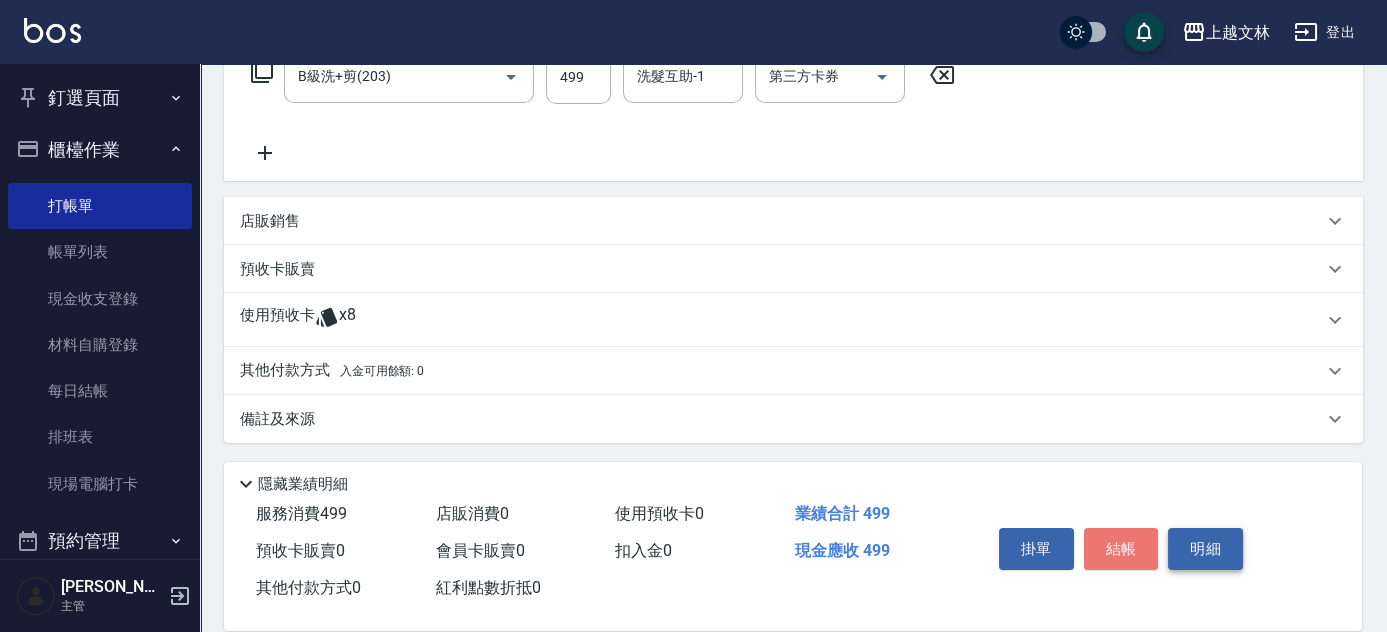 drag, startPoint x: 1137, startPoint y: 543, endPoint x: 1203, endPoint y: 545, distance: 66.0303 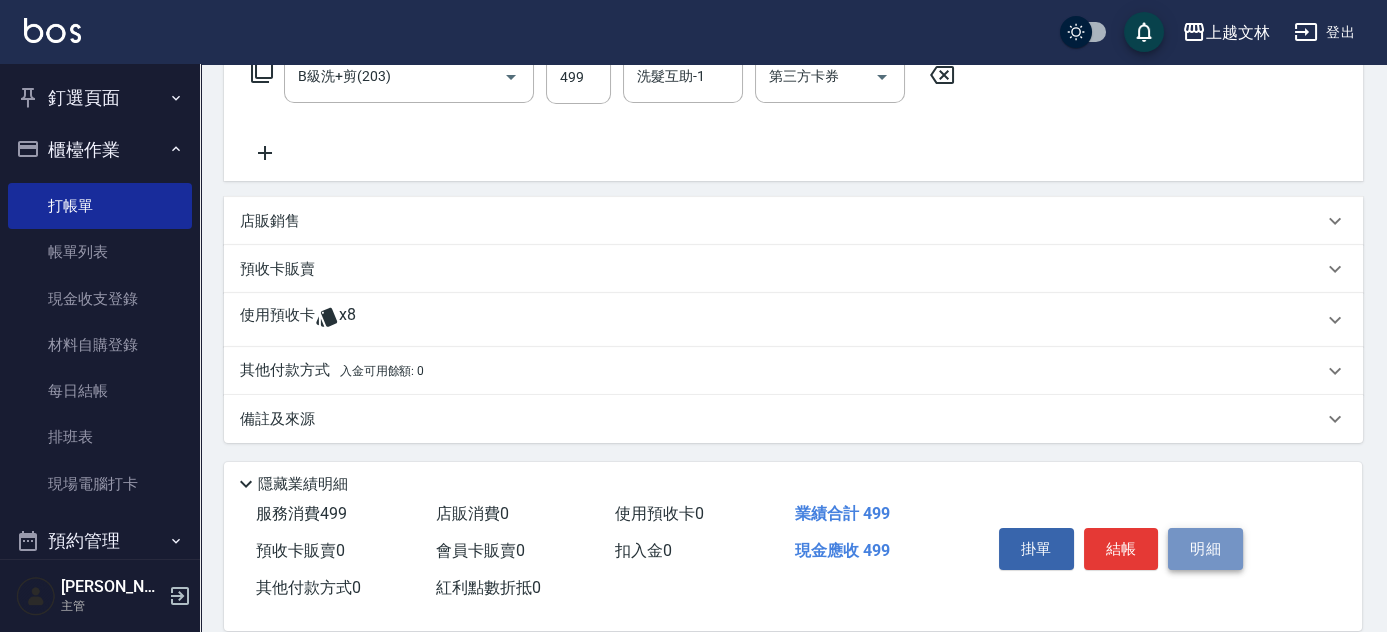 click on "明細" at bounding box center (1205, 549) 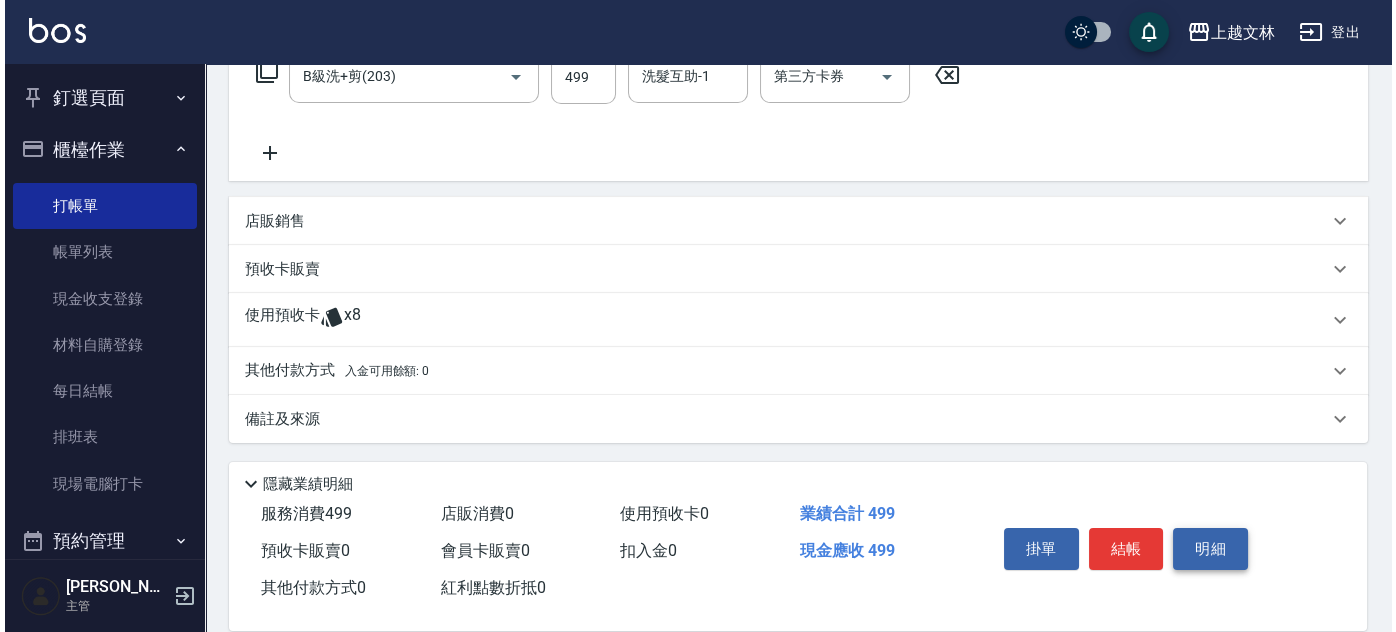 scroll, scrollTop: 256, scrollLeft: 0, axis: vertical 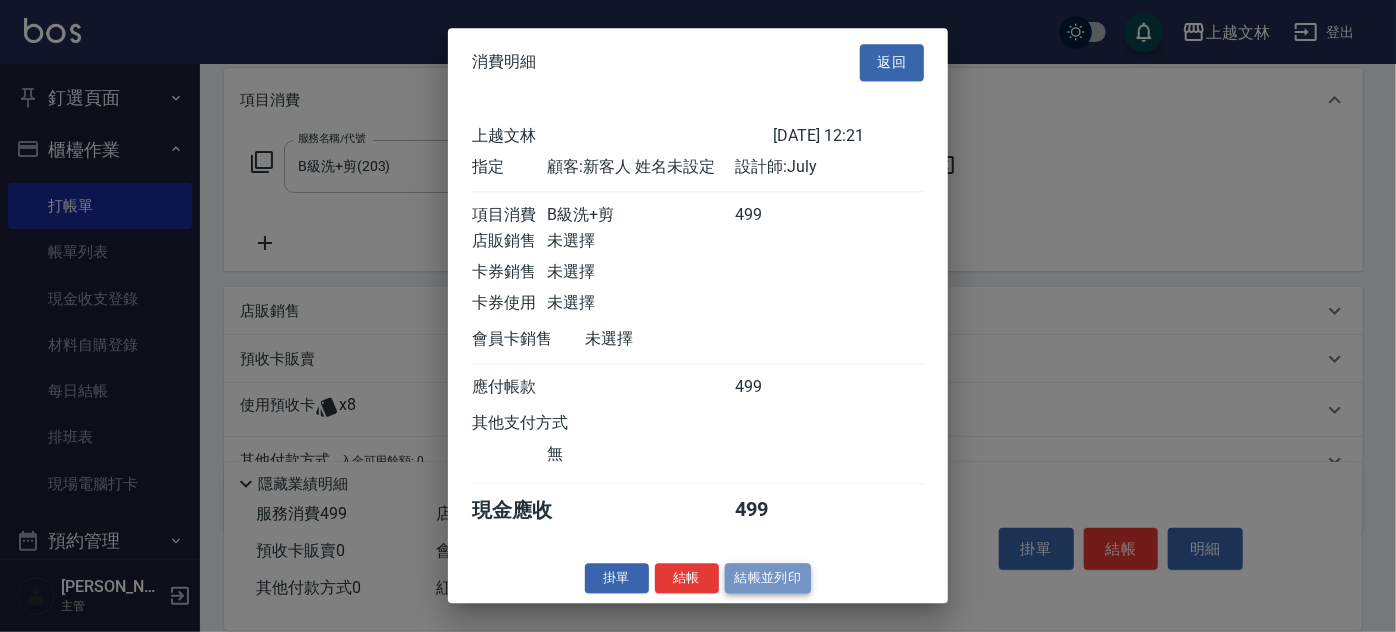 click on "結帳並列印" at bounding box center [768, 578] 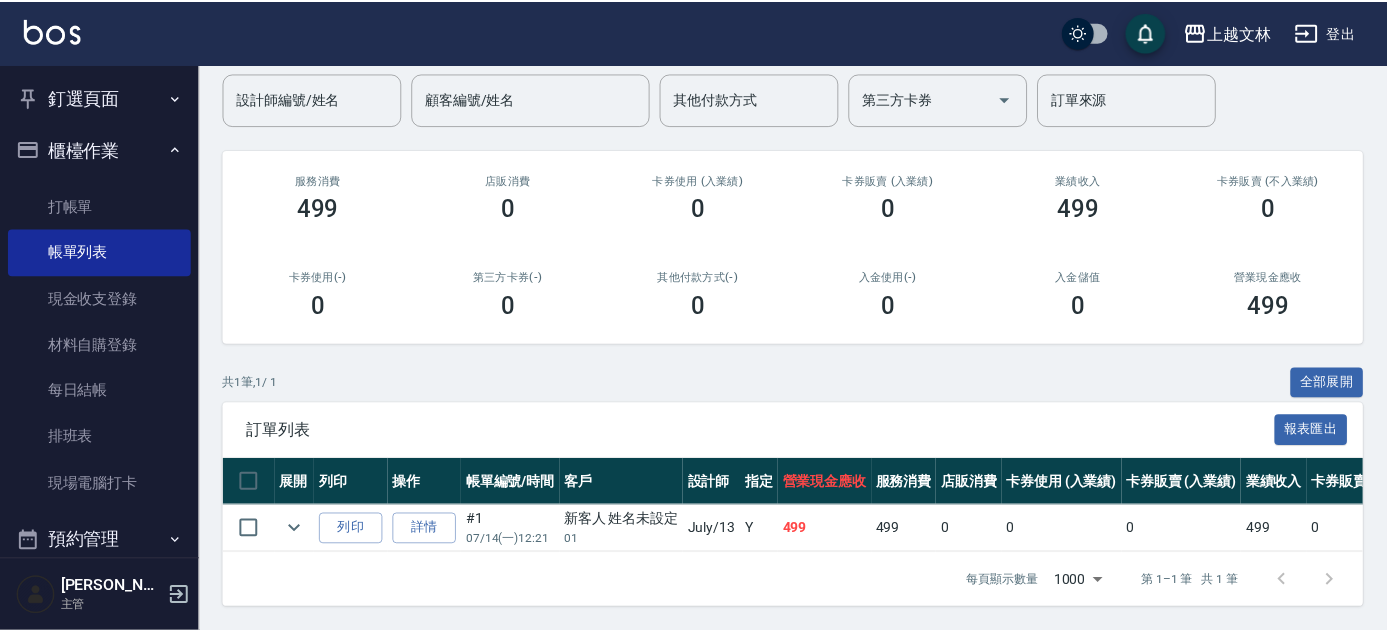 scroll, scrollTop: 0, scrollLeft: 0, axis: both 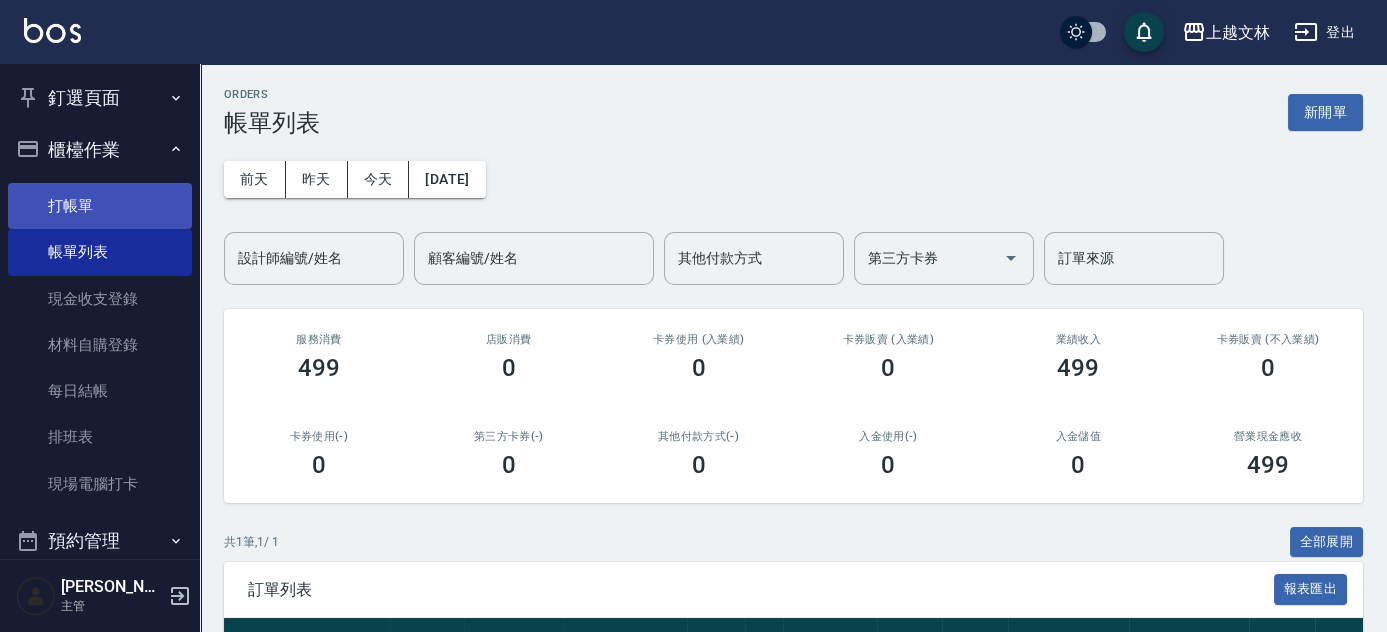 click on "打帳單" at bounding box center [100, 206] 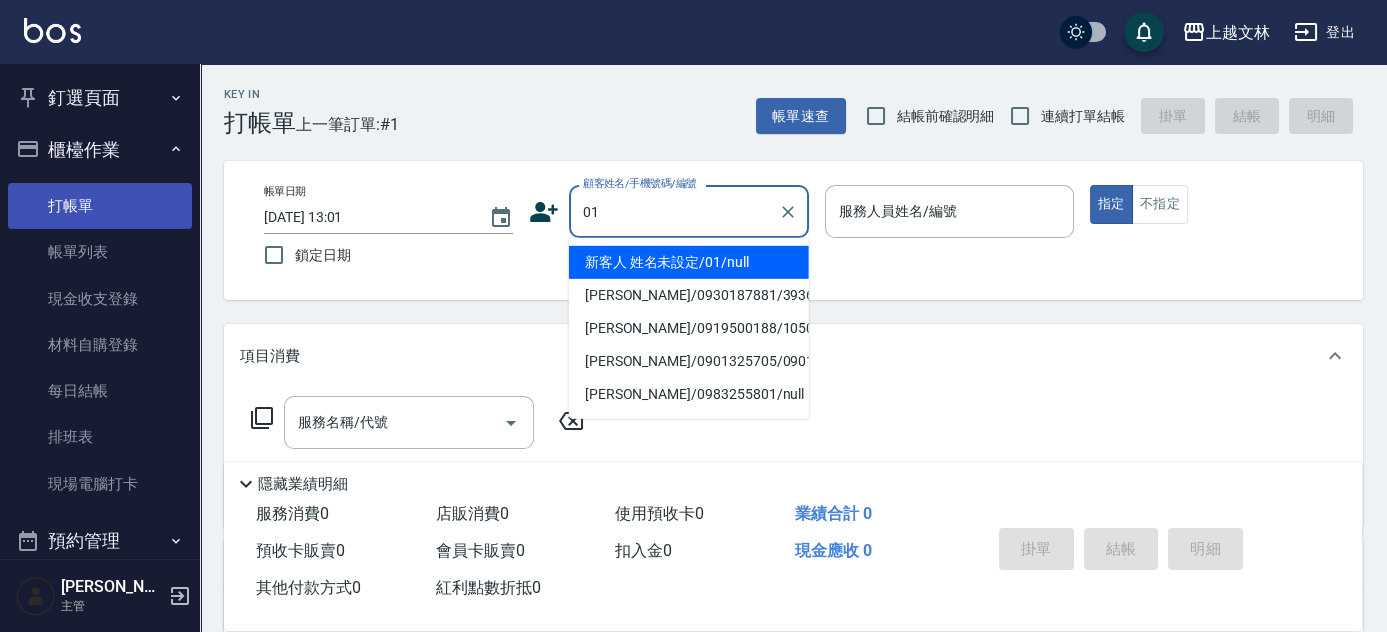 type on "01" 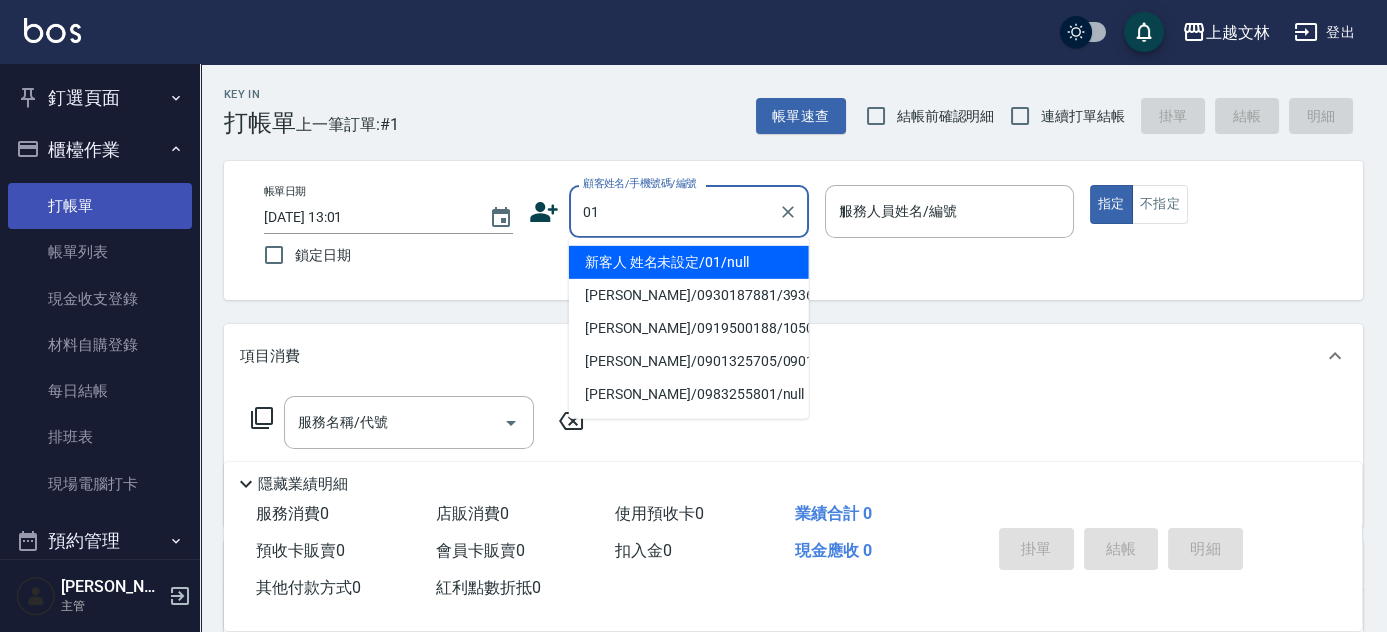 type on "新客人 姓名未設定/01/null" 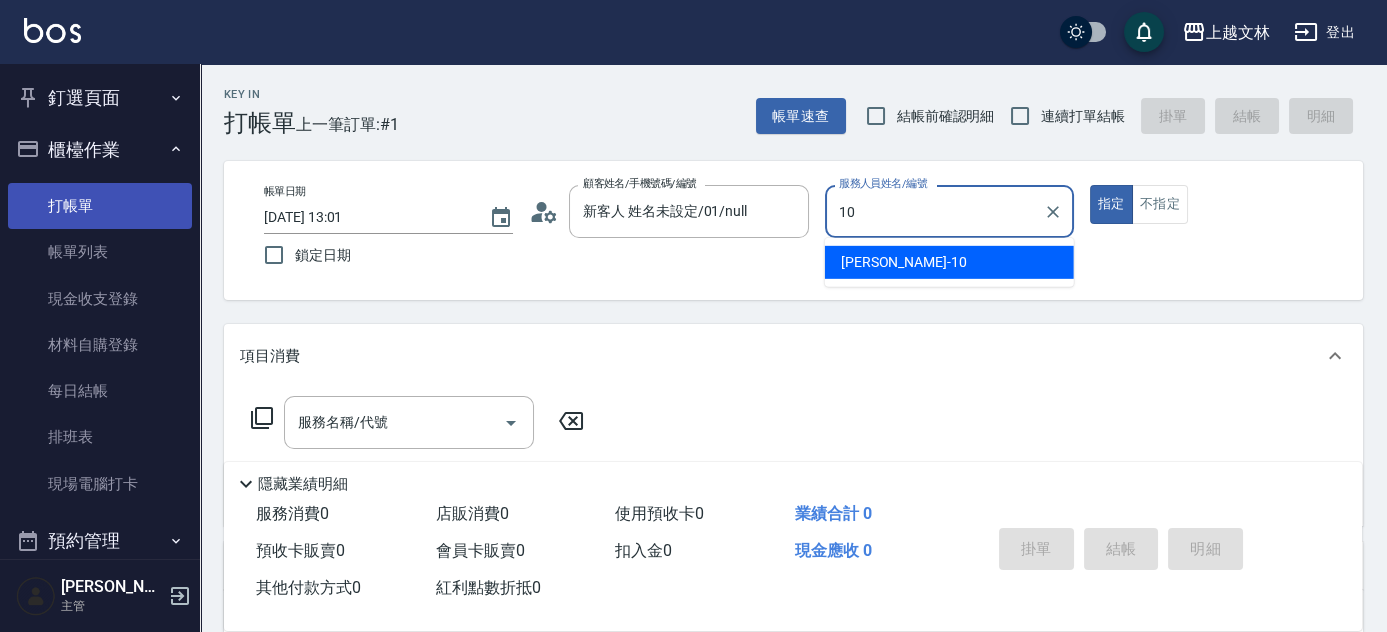type on "[PERSON_NAME]-10" 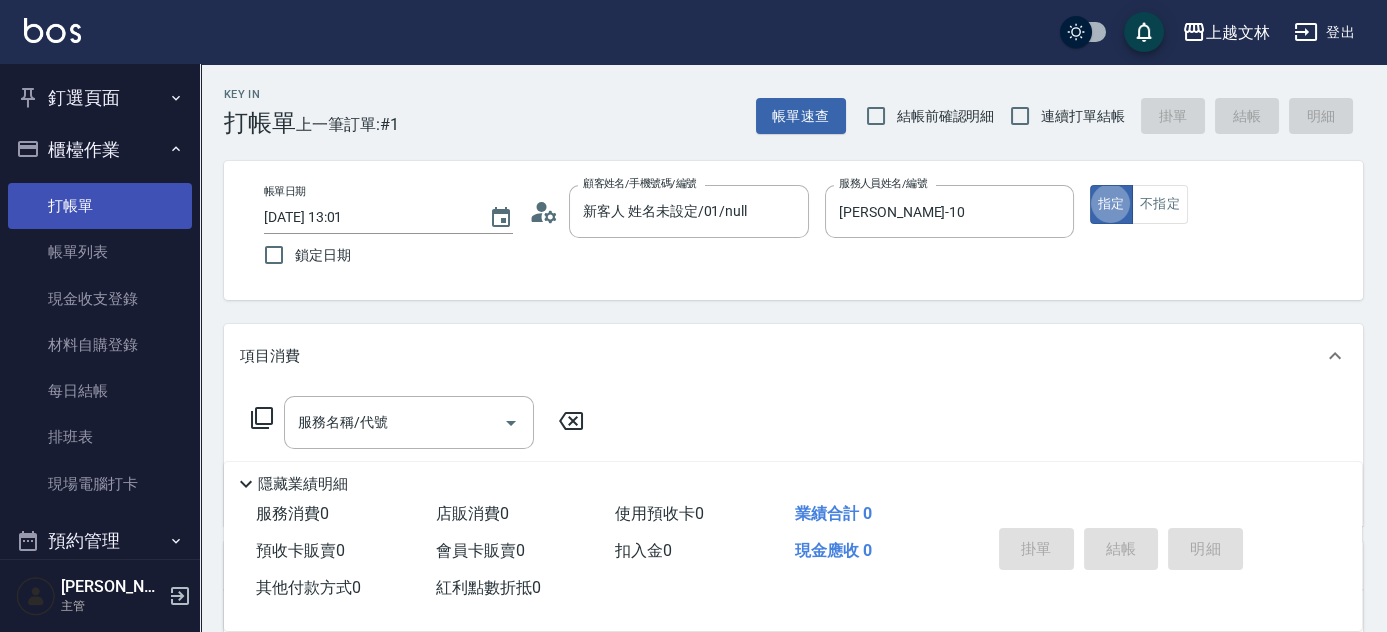 type on "true" 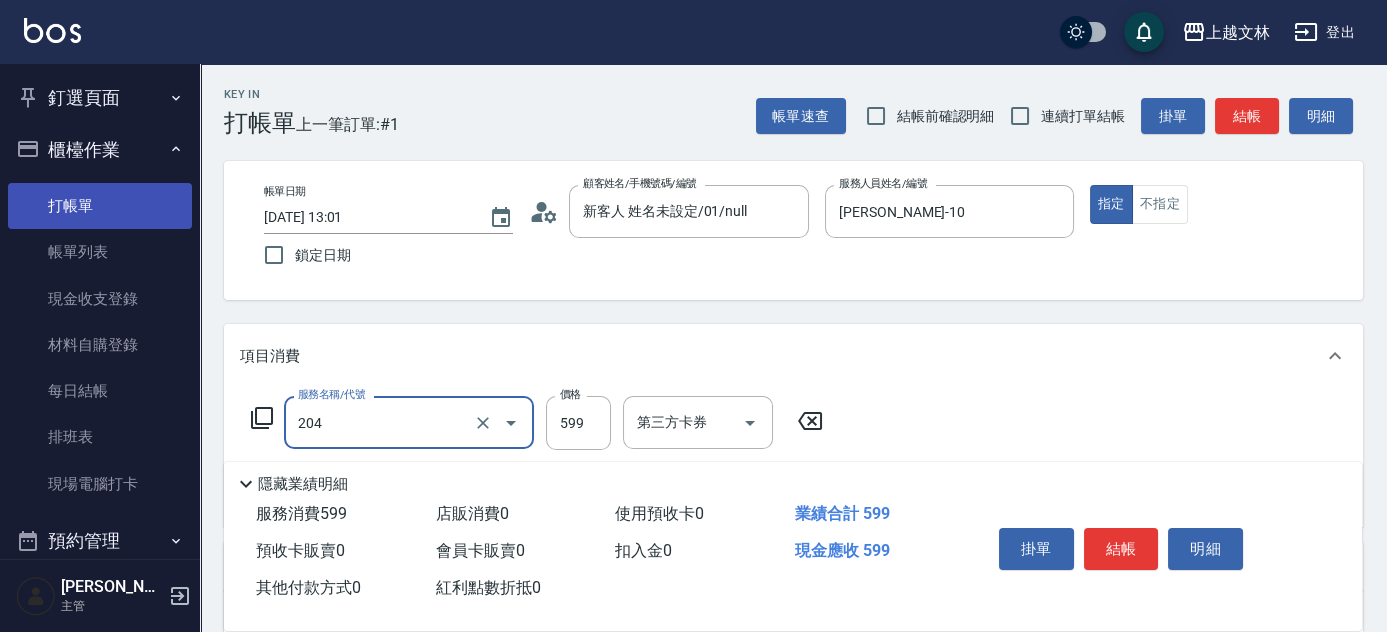 type on "A級洗+剪(204)" 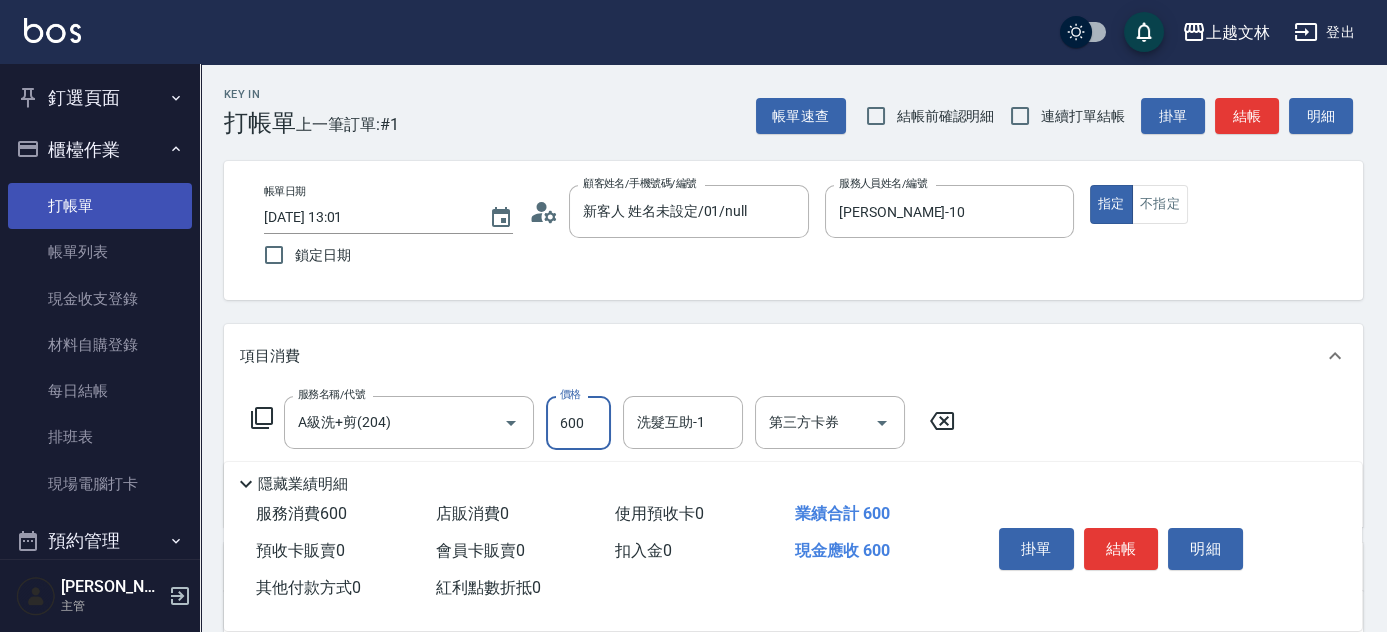 type on "600" 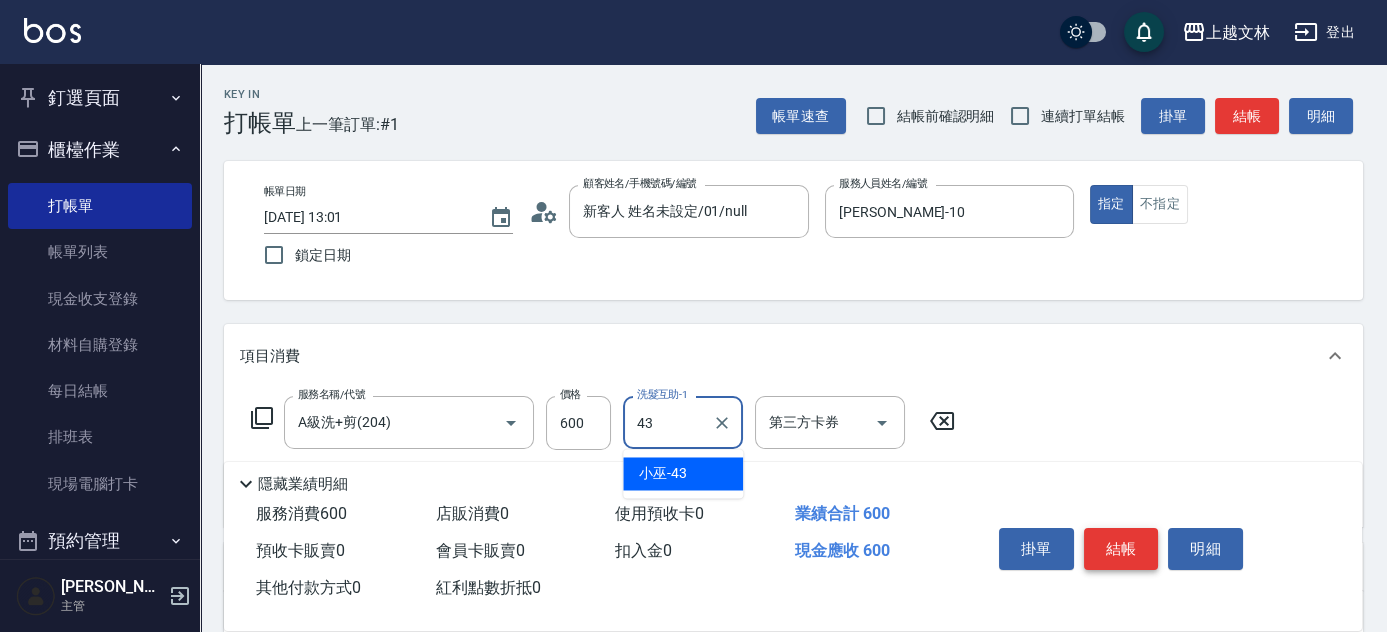 type on "43" 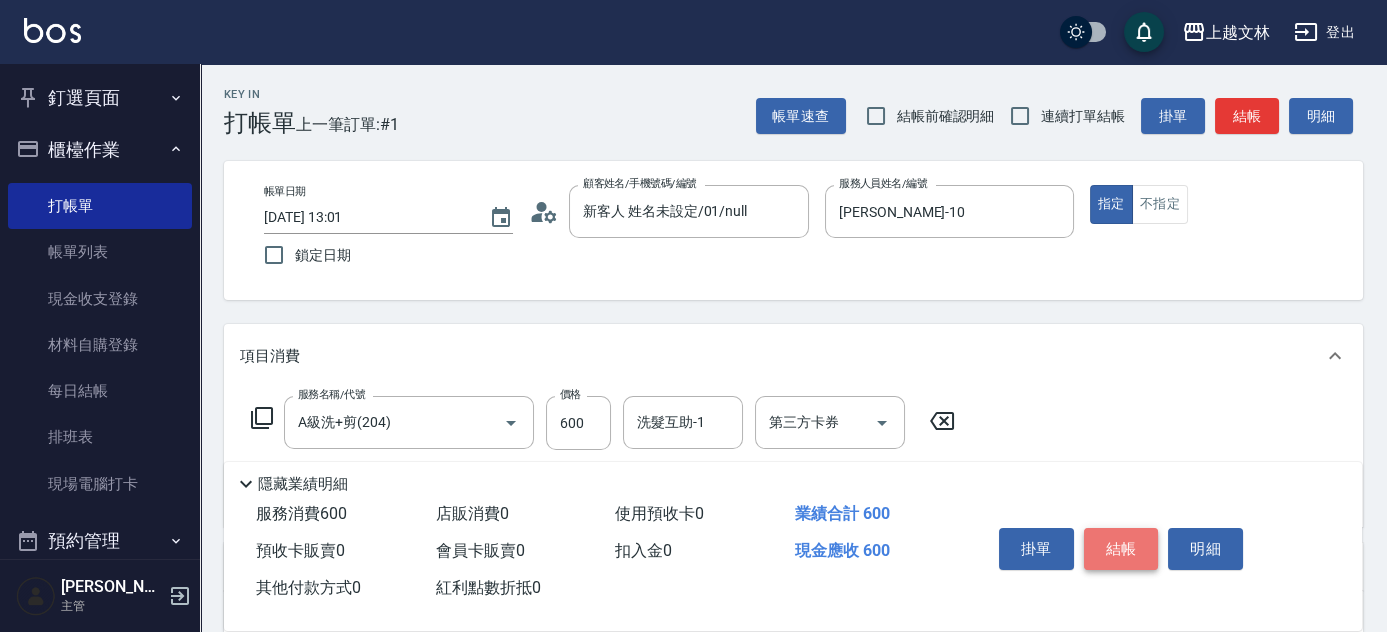 click on "結帳" at bounding box center [1121, 549] 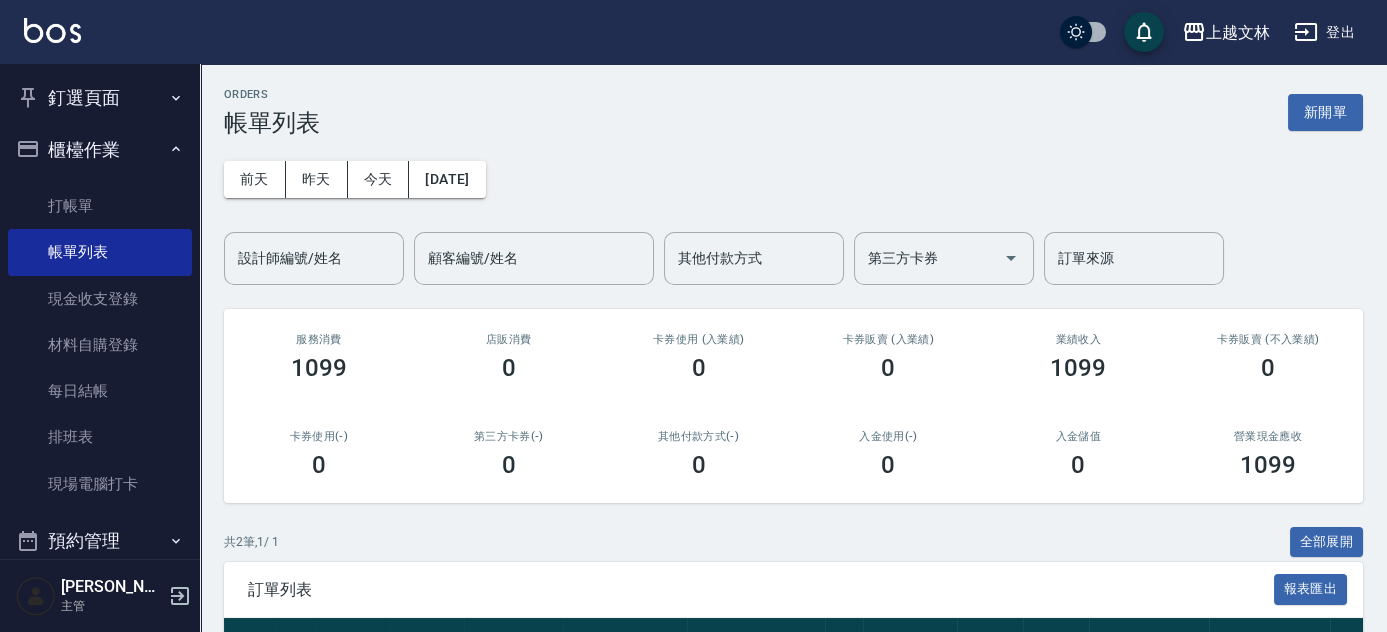 click on "上越文[PERSON_NAME]出 釘選頁面 店家日報表 設計師排行榜 每日結帳 櫃檯作業 打帳單 帳單列表 現金收支登錄 材料自購登錄 每日結帳 排班表 現場電腦打卡 預約管理 預約管理 單日預約紀錄 單週預約紀錄 報表及分析 報表目錄 店家區間累計表 店家日報表 互助日報表 互助月報表 互助排行榜 互助點數明細 互助業績報表 全店業績分析表 營業統計分析表 營業項目月分析表 設計師業績表 設計師日報表 設計師業績分析表 設計師業績月報表 設計師排行榜 商品銷售排行榜 商品消耗明細 單一服務項目查詢 店販抽成明細 店販分類抽成明細 顧客入金餘額表 顧客卡券餘額表 每日非現金明細 每日收支明細 收支分類明細表 非現金明細對帳單 客戶管理 客戶列表 客資篩選匯出 卡券管理 入金管理 員工及薪資 員工列表 全店打卡記錄 考勤排班總表 薪資條 薪資明細表 商品管理 商品列表 0" at bounding box center [693, 419] 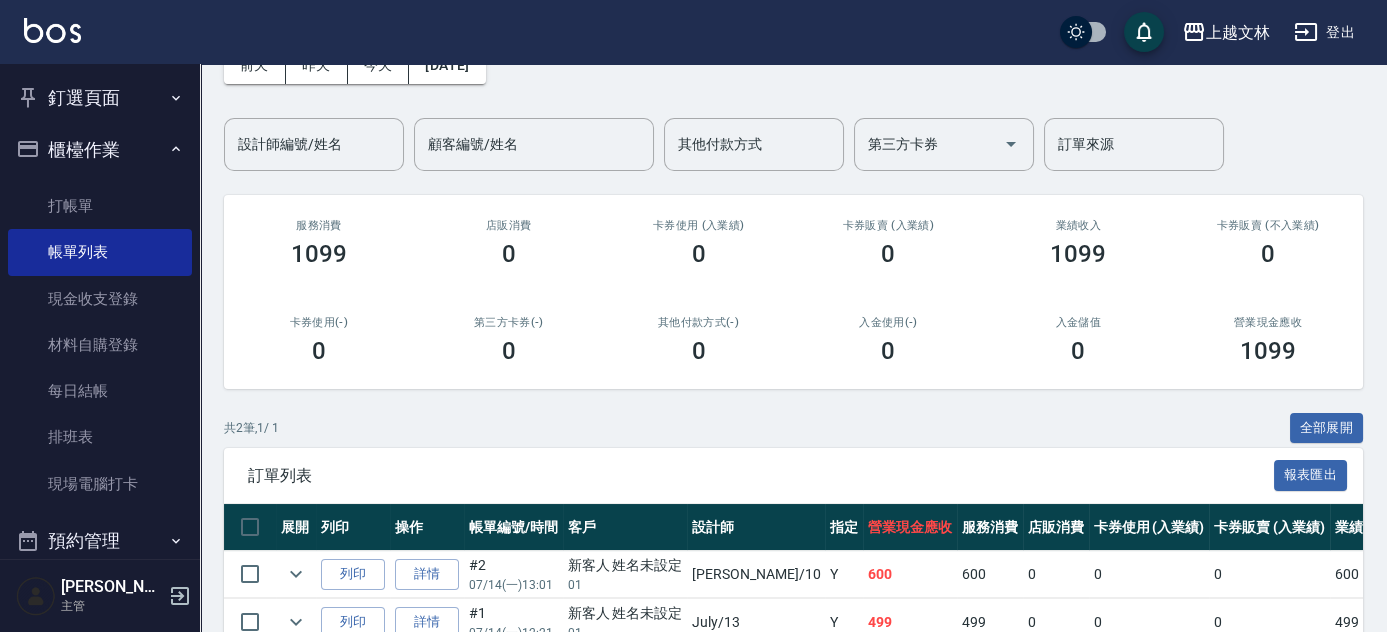 scroll, scrollTop: 148, scrollLeft: 0, axis: vertical 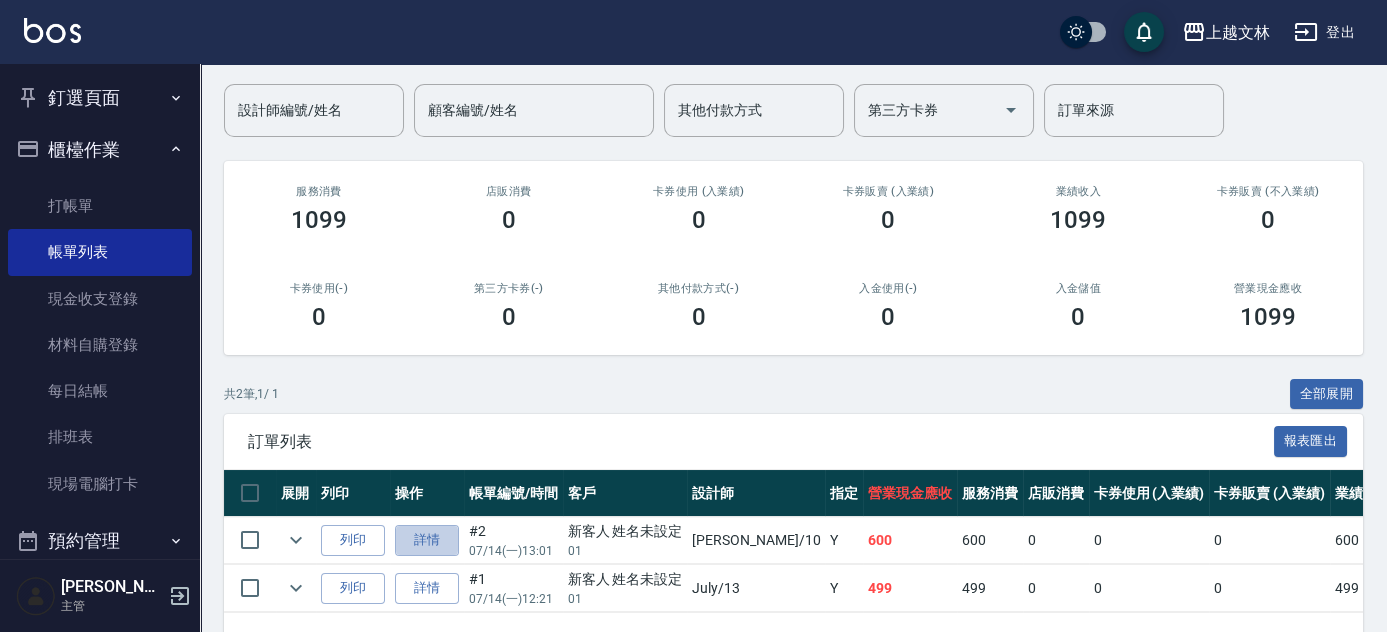 click on "詳情" at bounding box center [427, 540] 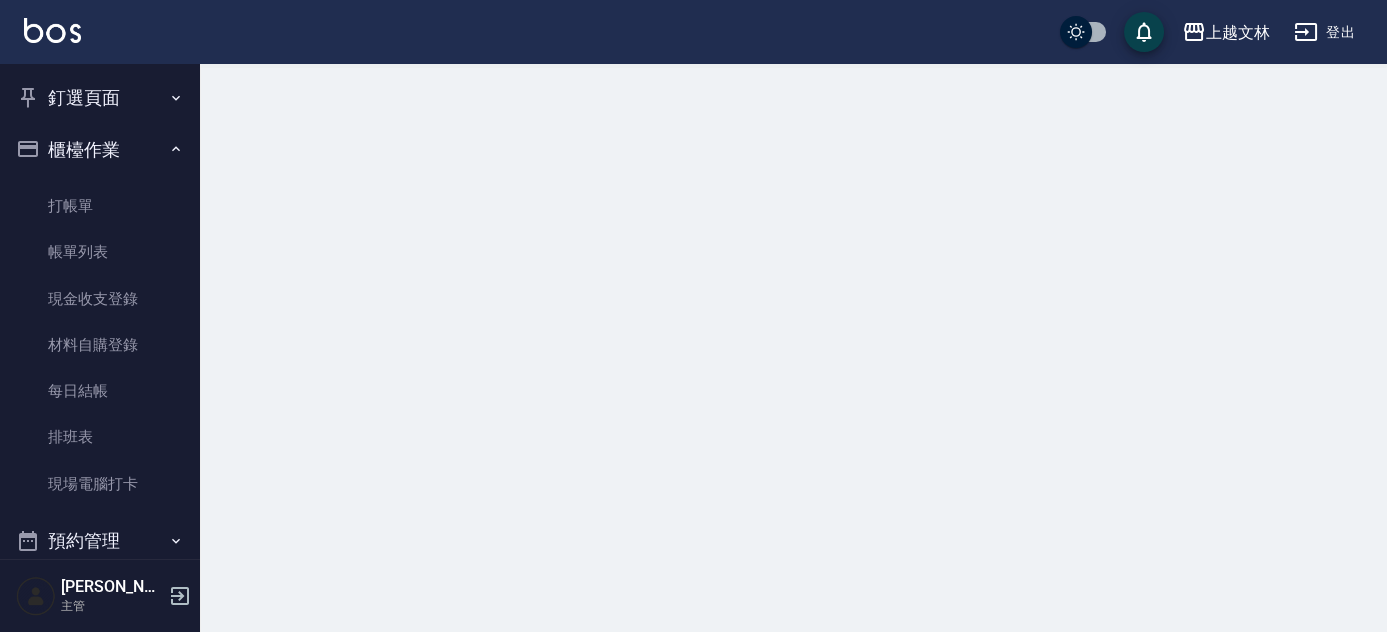 scroll, scrollTop: 0, scrollLeft: 0, axis: both 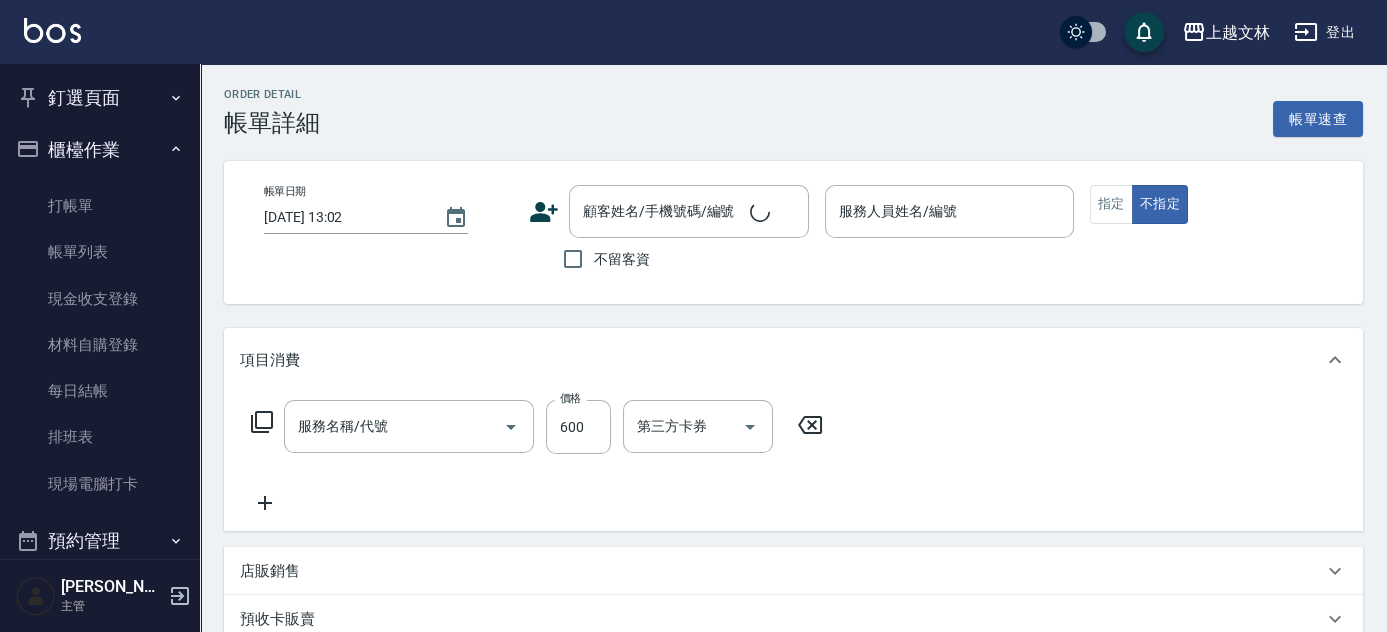 click on "Order detail 帳單詳細  帳單速查 帳單日期 [DATE] 13:02 顧客姓名/手機號碼/編號 顧客姓名/手機號碼/編號 不留客資 服務人員姓名/編號 服務人員姓名/編號 指定 不指定 項目消費 服務名稱/代號 服務名稱/代號 價格 600 價格 第三方卡券 第三方卡券 店販銷售 預收卡販賣 會員卡銷售 服務人員姓名/編號 服務人員姓名/編號 會員卡名稱/代號 會員卡名稱/代號 備註及來源 備註 備註 訂單來源 ​ 訂單來源 服務消費  0 店販消費  0 使用預收卡  0 業績合計   0 預收卡販賣  0 會員卡販賣  0 扣入金  0 現金應收   0 其他付款方式  0 紅利點數折抵  0" at bounding box center (793, 505) 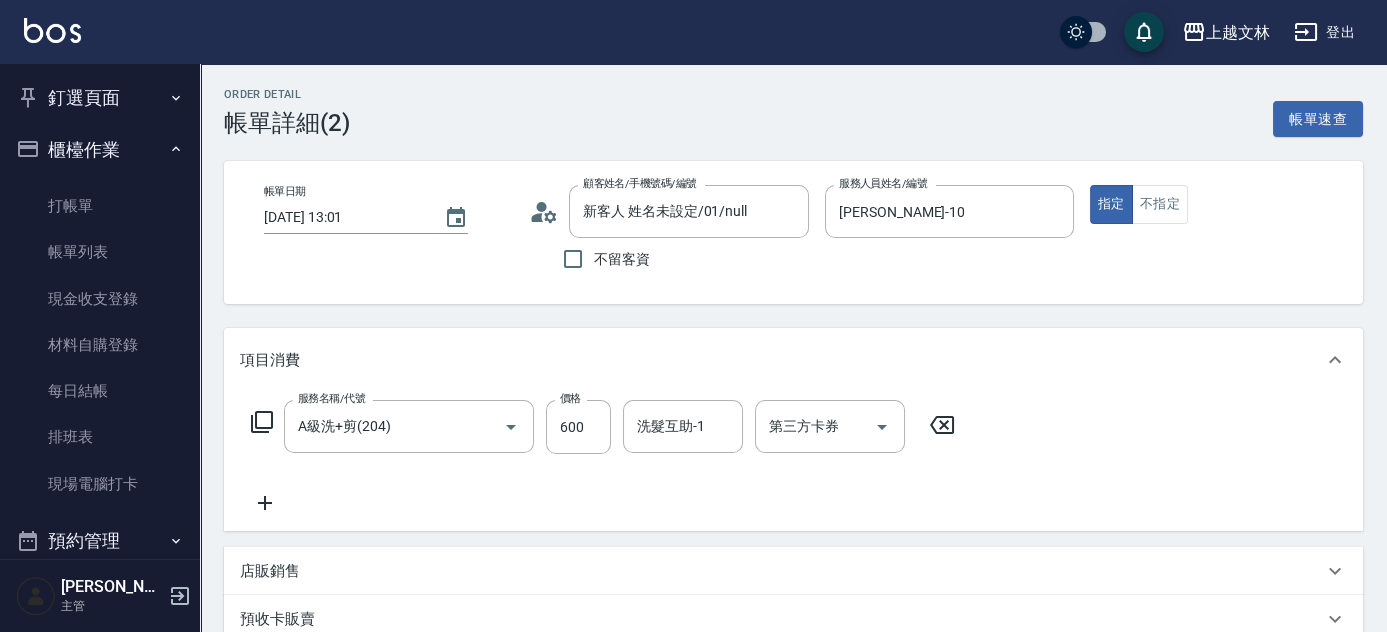 type on "新客人 姓名未設定/01/null" 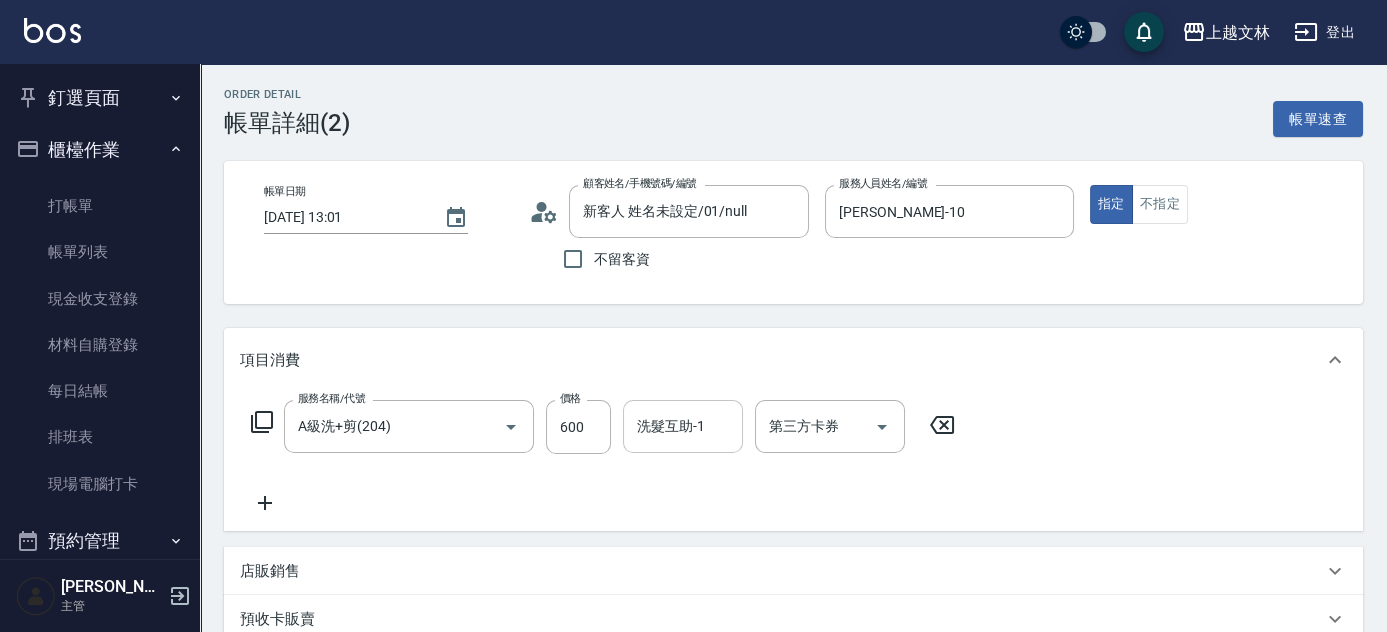 click on "洗髮互助-1 洗髮互助-1" at bounding box center (683, 426) 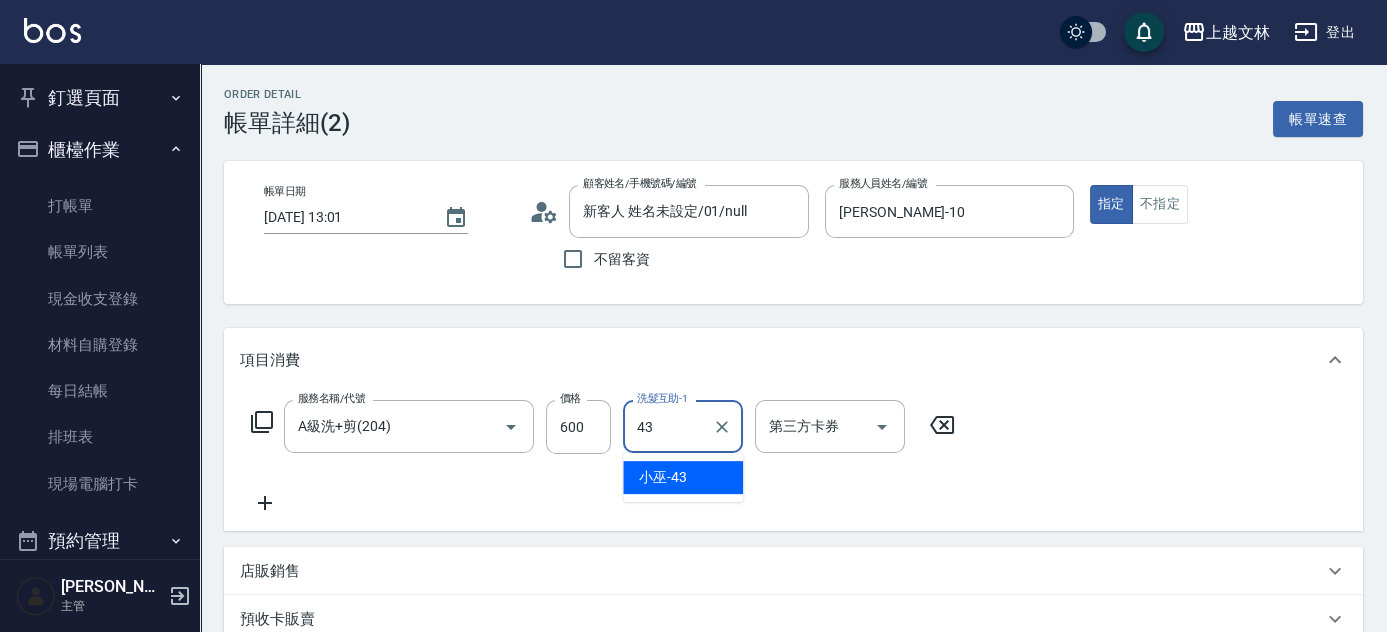 type on "小巫-43" 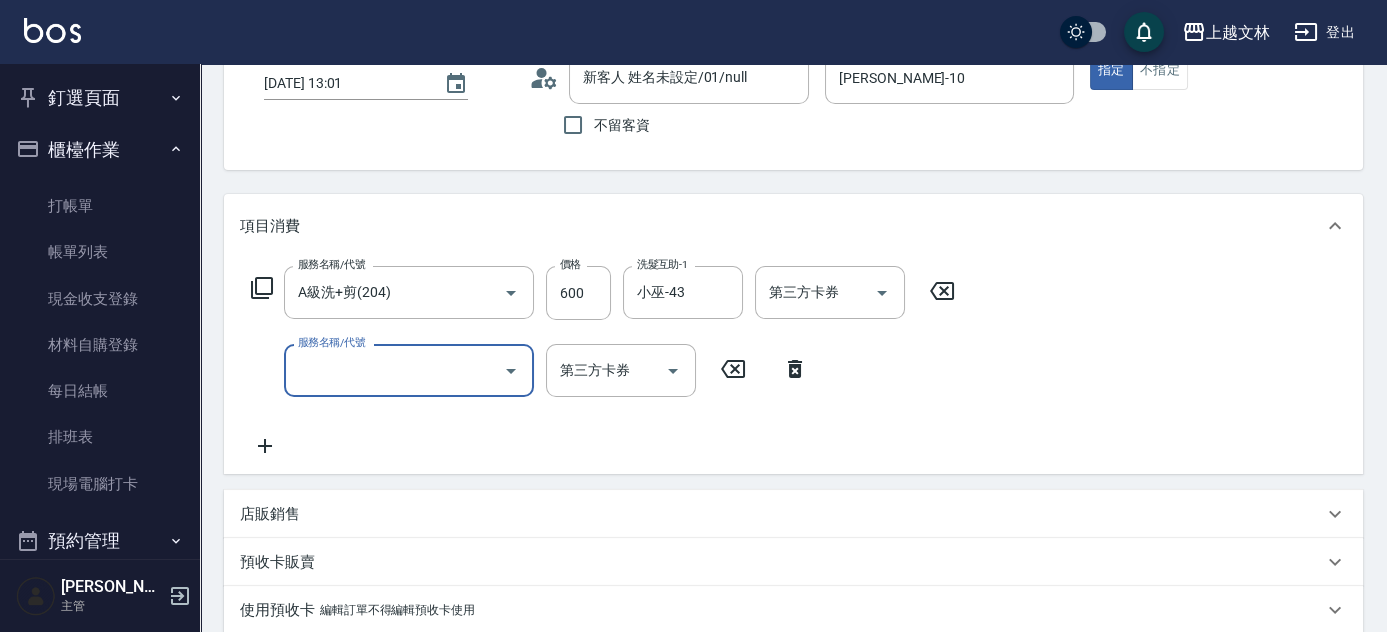 scroll, scrollTop: 142, scrollLeft: 0, axis: vertical 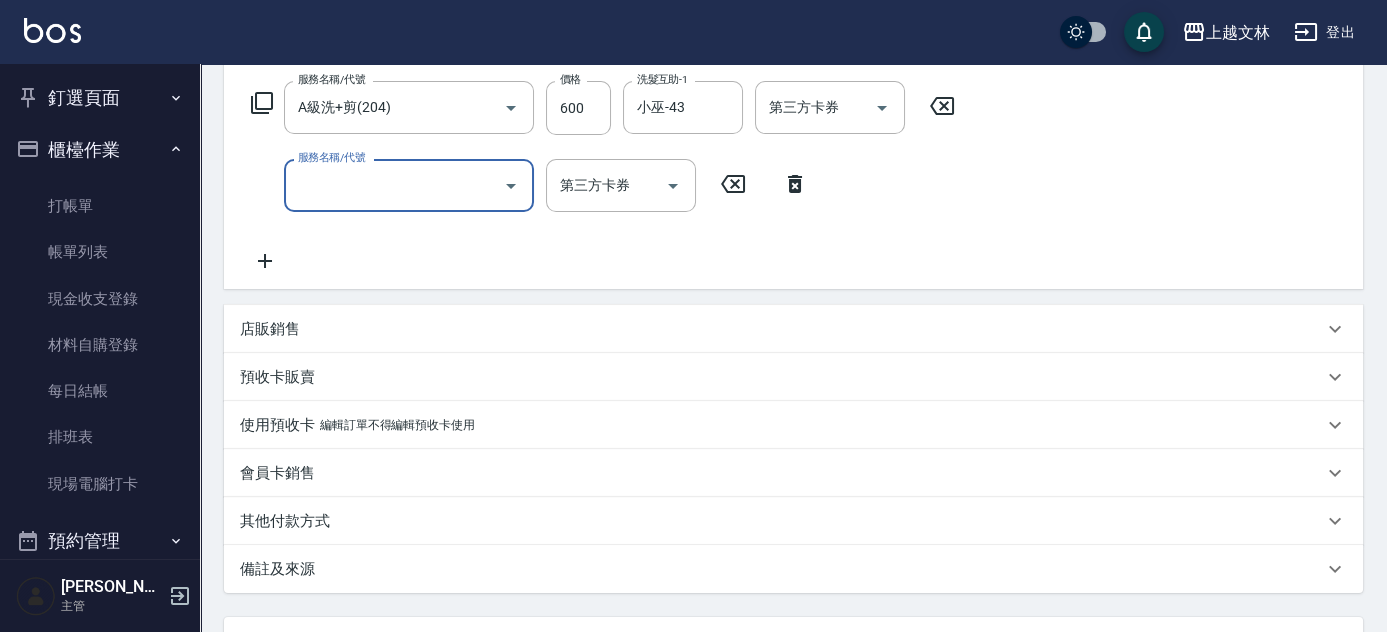 click on "Order detail 帳單詳細  (2) 帳單速查 帳單日期 [DATE] 13:01 顧客姓名/手機號碼/編號 新客人 姓名未設定/01/null 顧客姓名/手機號碼/編號 不留客資 服務人員姓名/編號 [PERSON_NAME]-10 服務人員姓名/編號 指定 不指定 項目消費 服務名稱/代號 A級洗+剪(204) 服務名稱/代號 價格 600 價格 洗髮互助-1 小巫-43 洗髮互助-1 第三方卡券 第三方卡券 服務名稱/代號 服務名稱/代號 第三方卡券 第三方卡券 店販銷售 服務人員姓名/編號 服務人員姓名/編號 商品代號/名稱 商品代號/名稱 預收卡販賣 卡券名稱/代號 卡券名稱/代號 使用預收卡 編輯訂單不得編輯預收卡使用 卡券名稱/代號 卡券名稱/代號 會員卡銷售 服務人員姓名/編號 服務人員姓名/編號 會員卡名稱/代號 會員卡名稱/代號 其他付款方式 其他付款方式 其他付款方式 異動入金 備註及來源 備註 備註 訂單來源 ​ 訂單來源 服務消費  600 0 0   600" at bounding box center [793, 272] 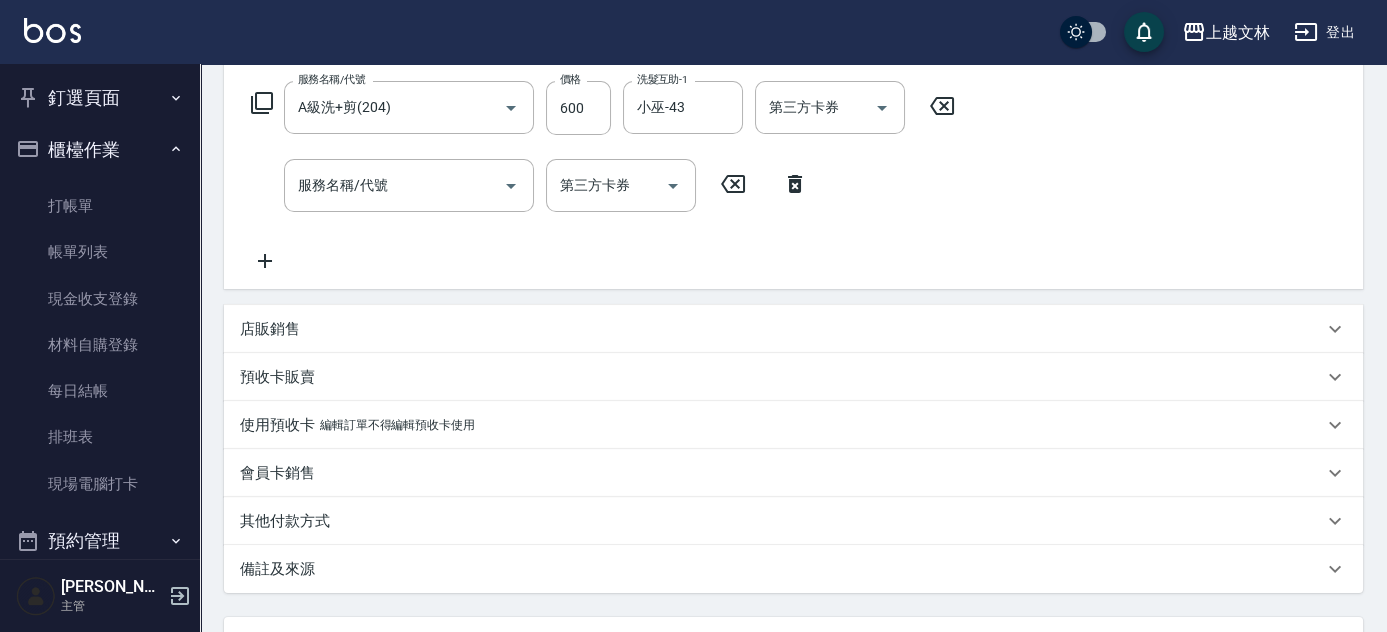 scroll, scrollTop: 290, scrollLeft: 0, axis: vertical 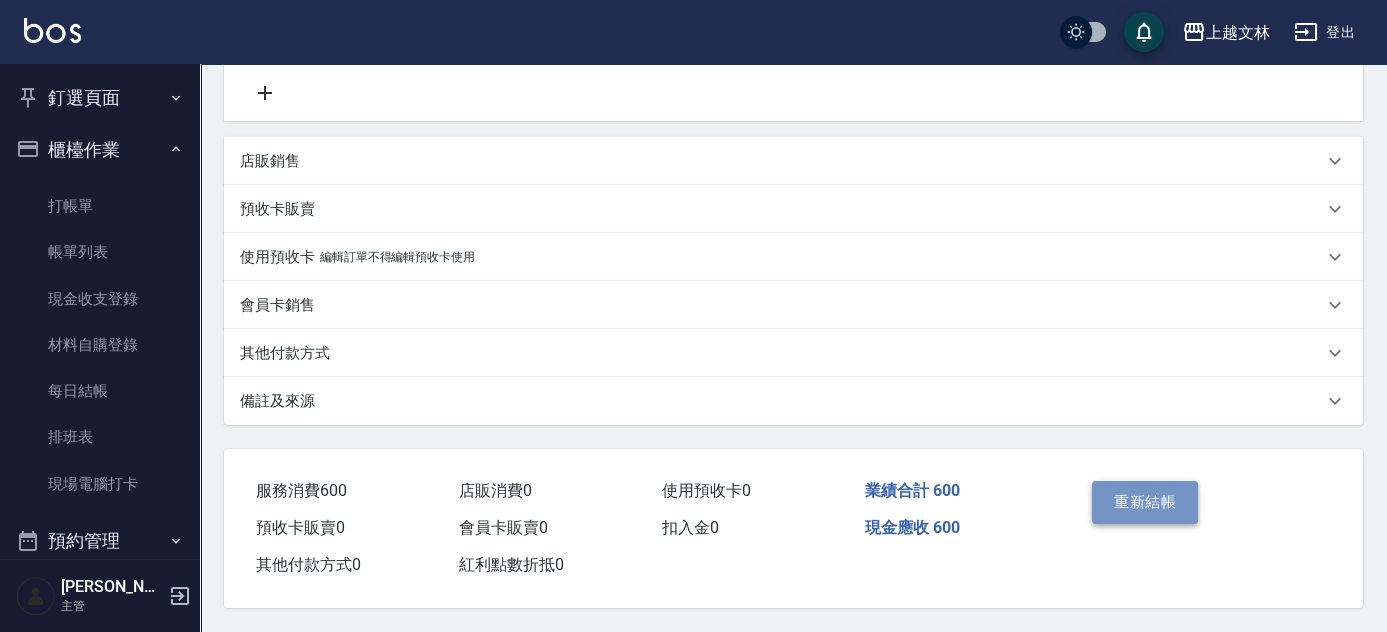 click on "重新結帳" at bounding box center (1145, 502) 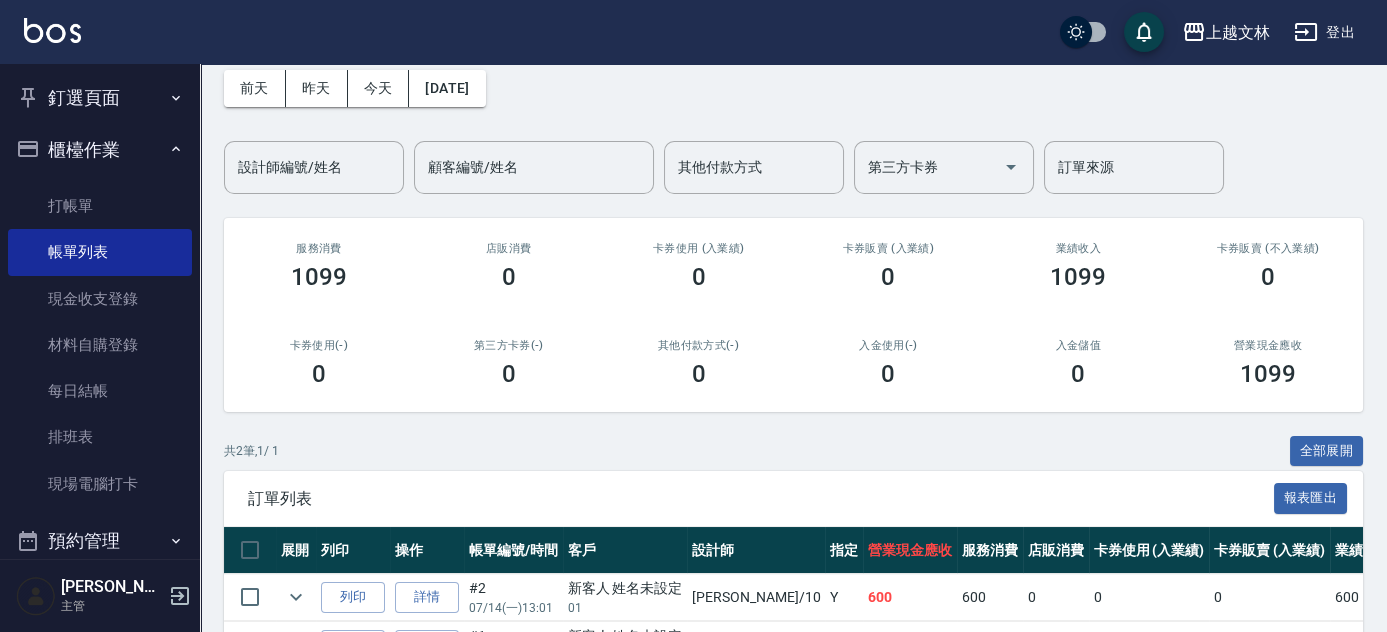 scroll, scrollTop: 113, scrollLeft: 0, axis: vertical 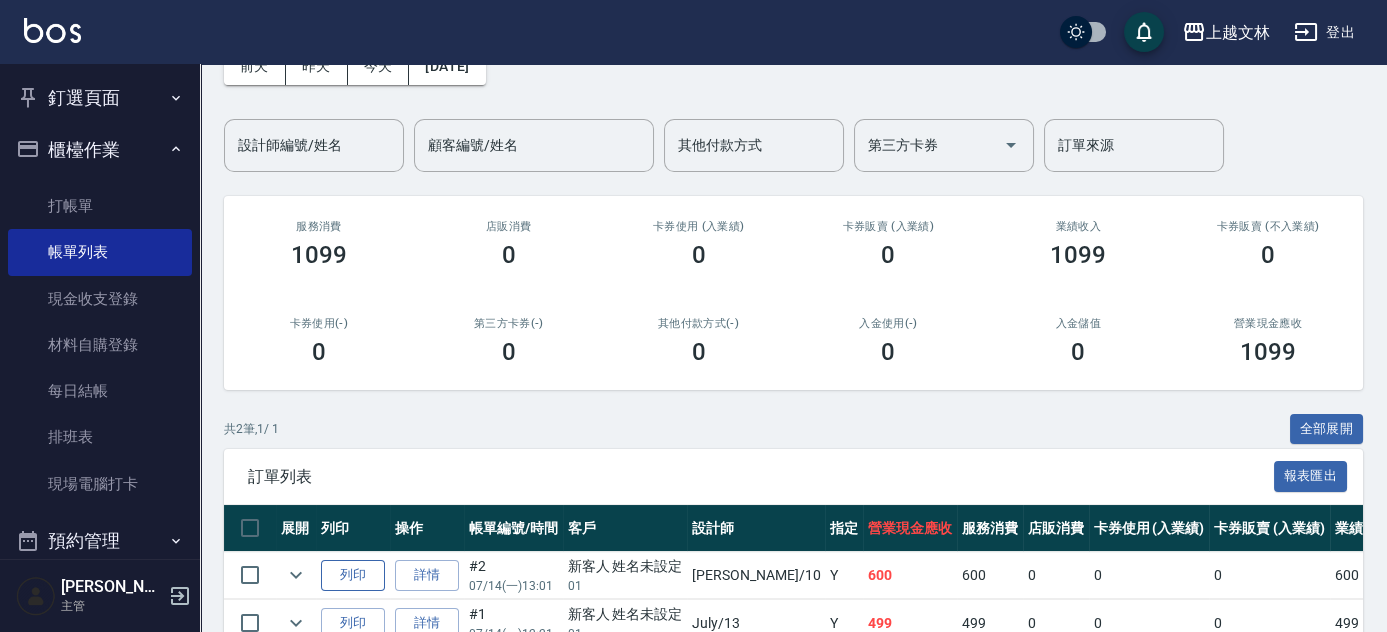 click on "列印" at bounding box center (353, 575) 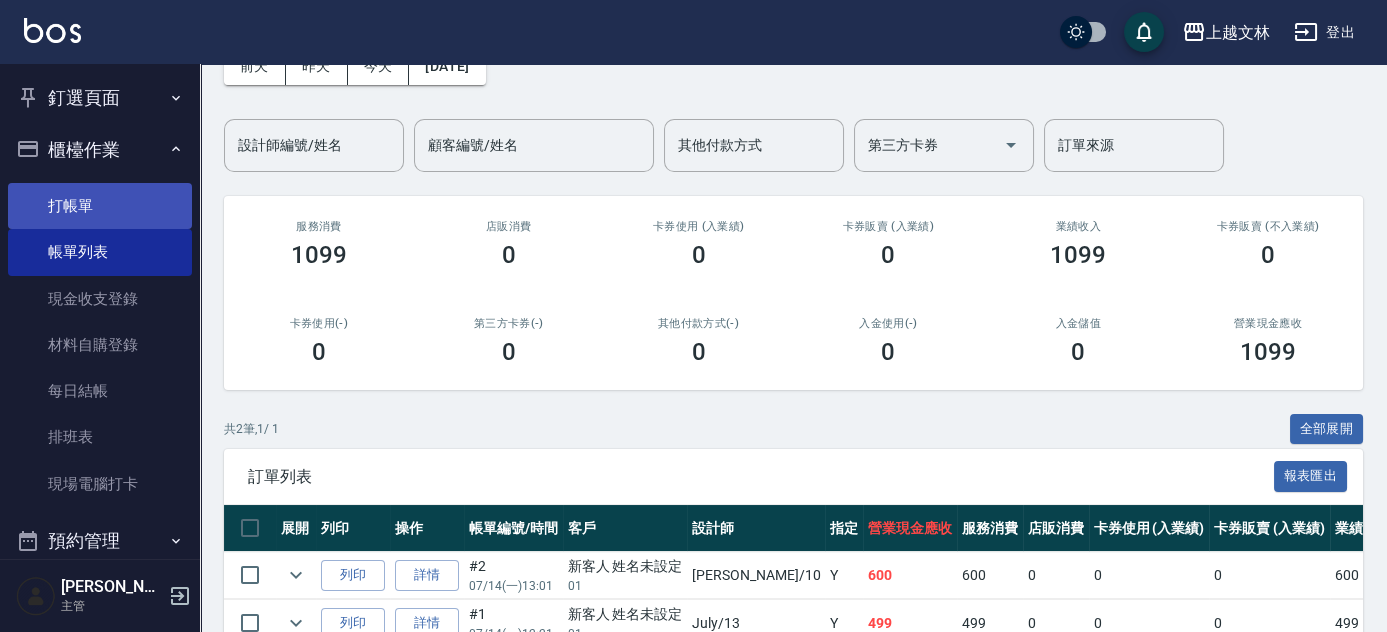 click on "打帳單" at bounding box center [100, 206] 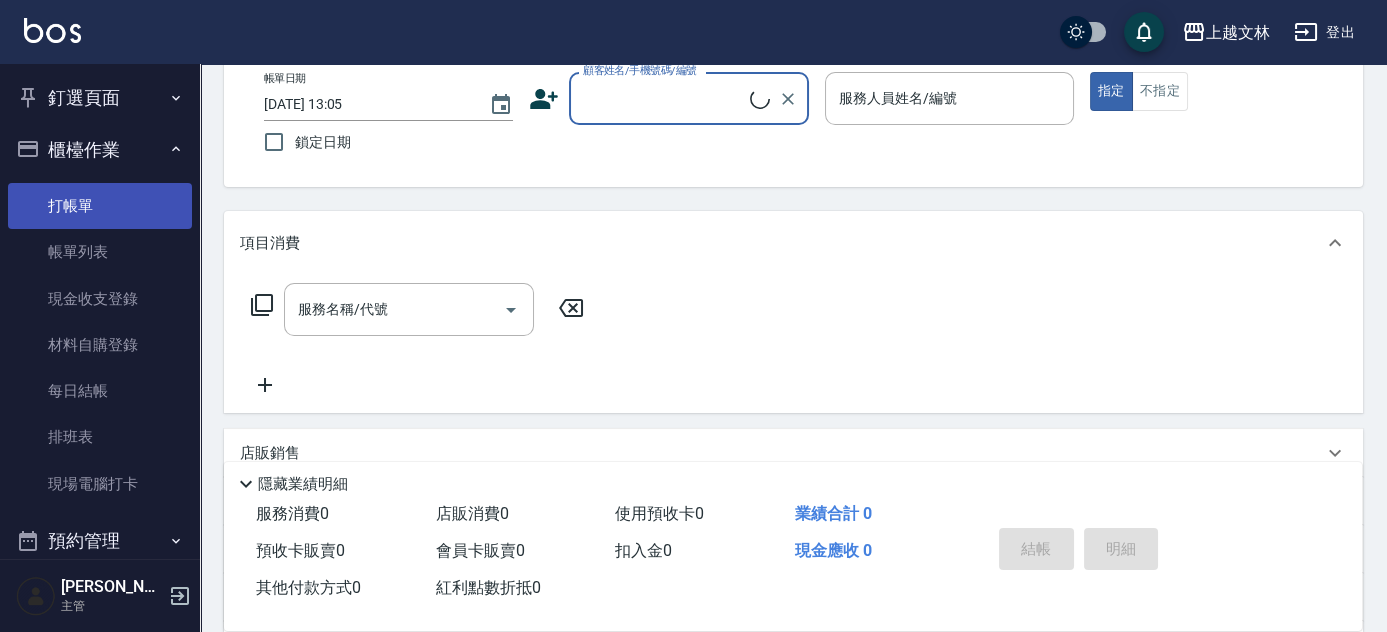 scroll, scrollTop: 0, scrollLeft: 0, axis: both 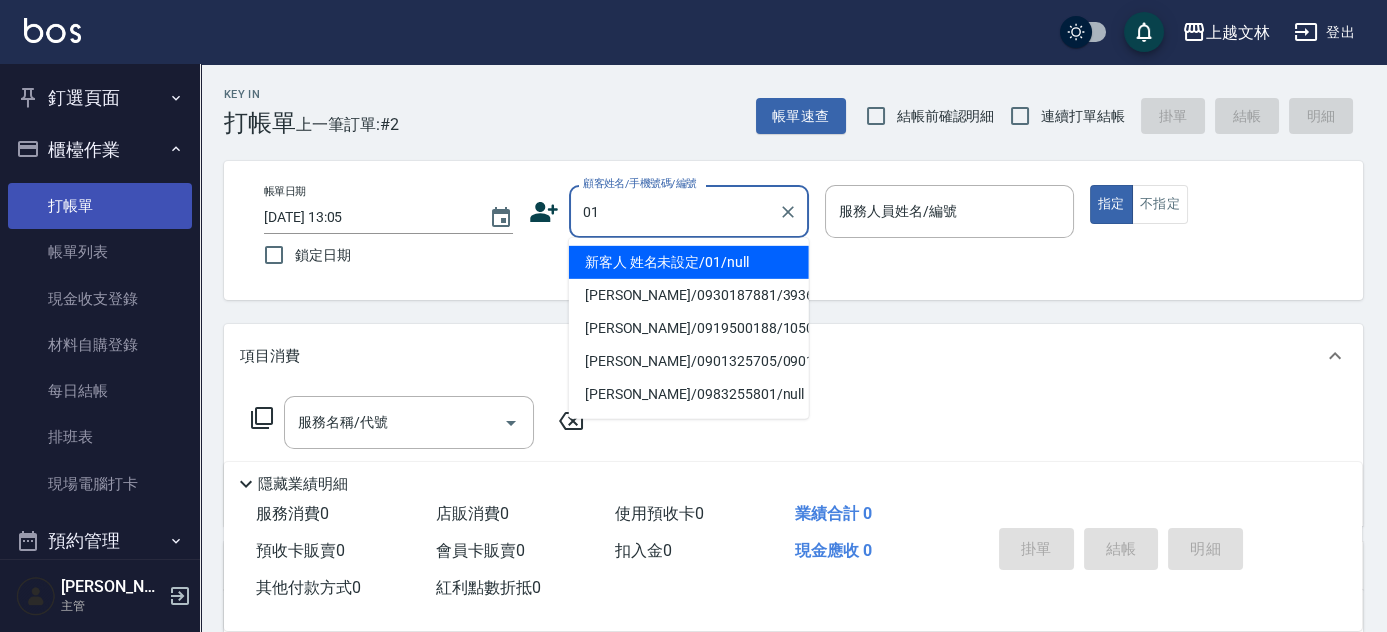 type on "新客人 姓名未設定/01/null" 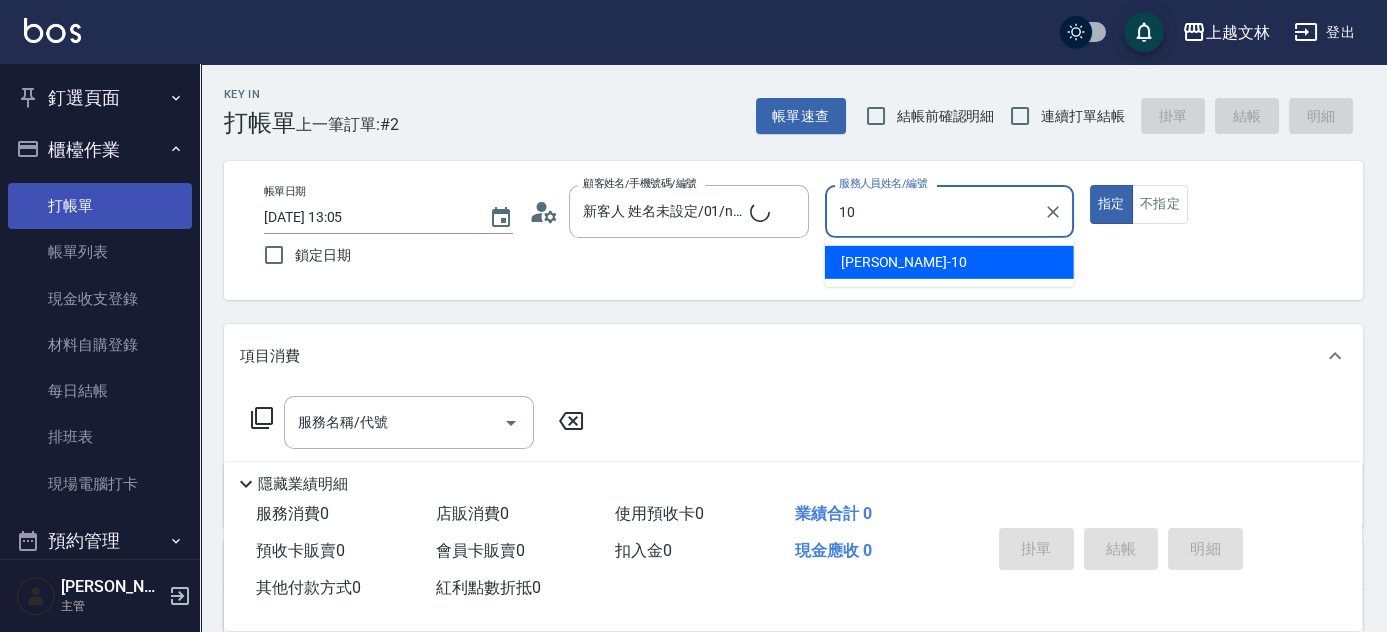 type on "[PERSON_NAME]-10" 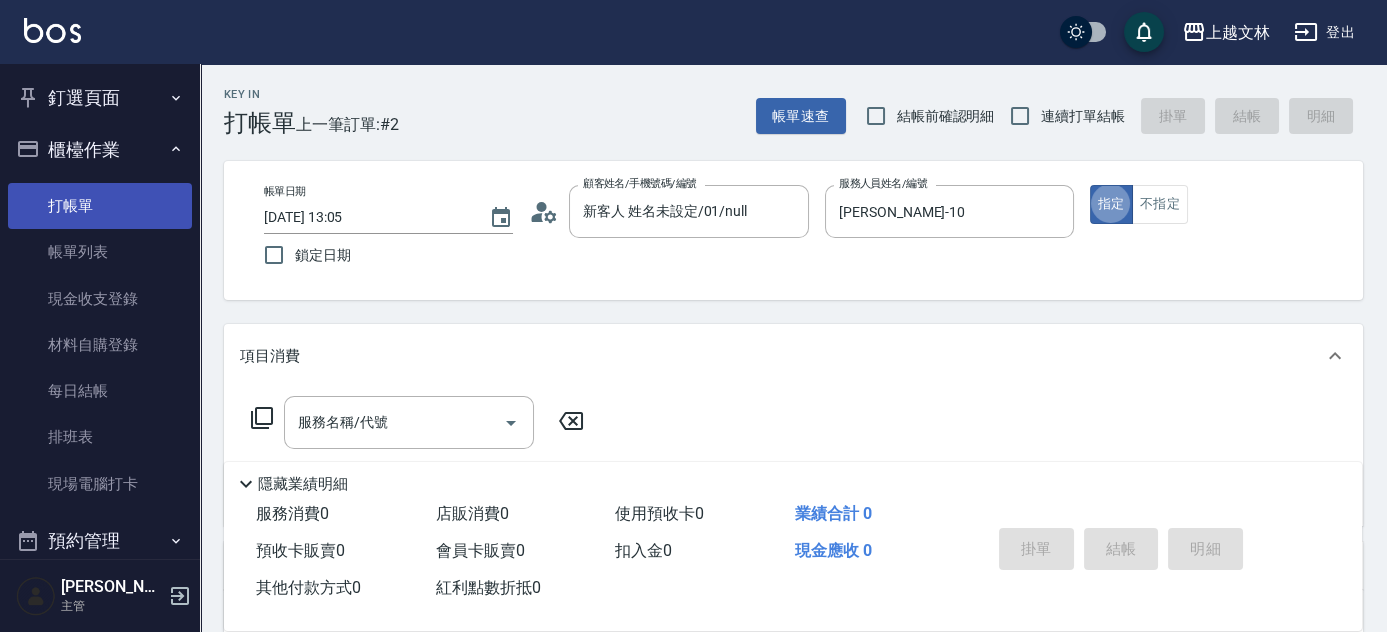 type on "true" 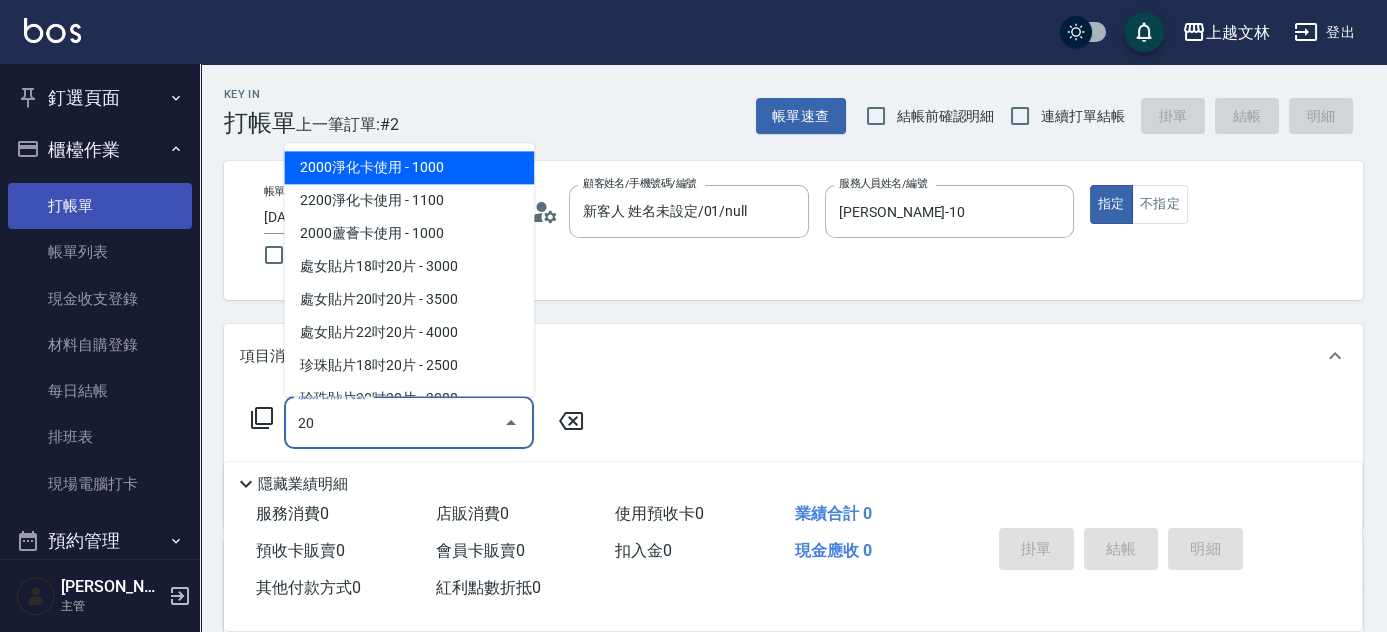 type on "2" 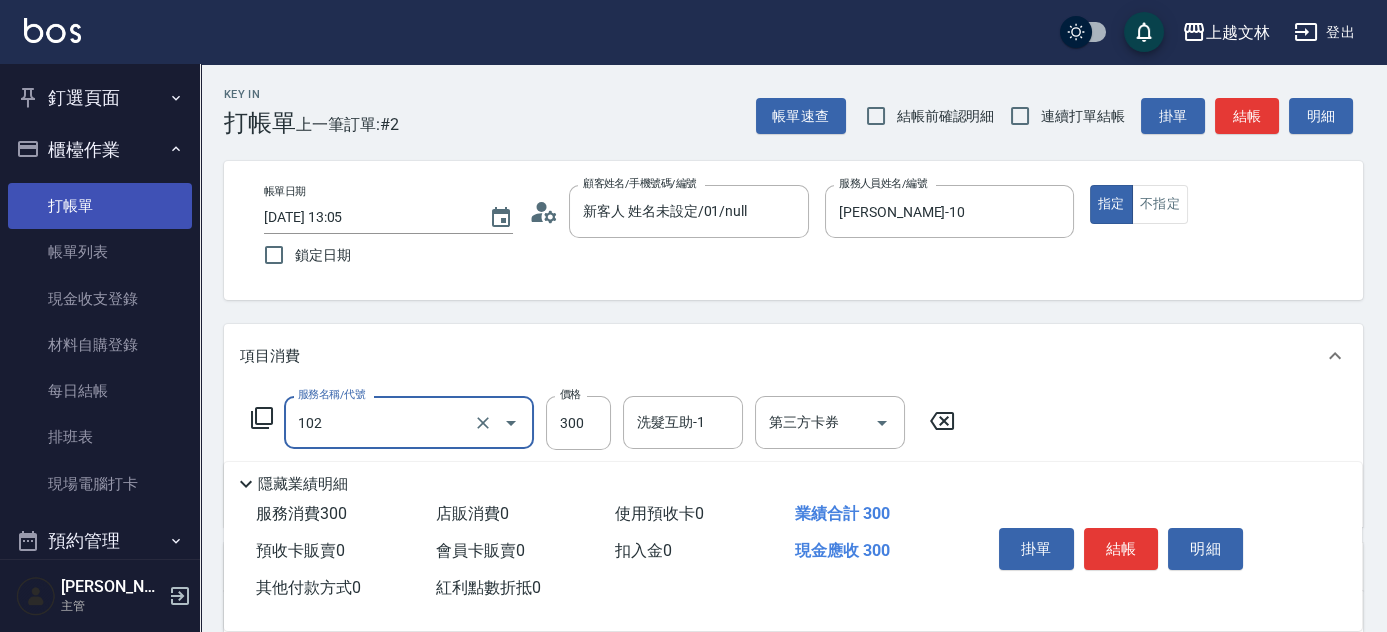 type on "精油洗髮(102)" 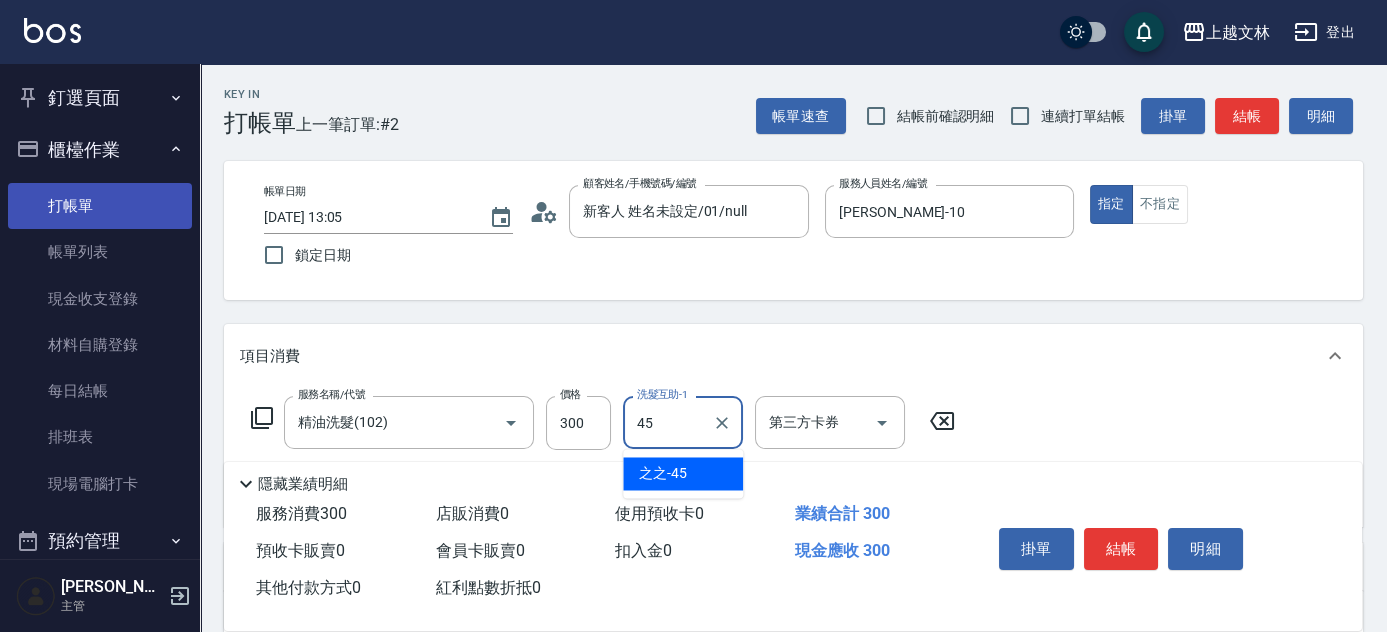 type on "之之-45" 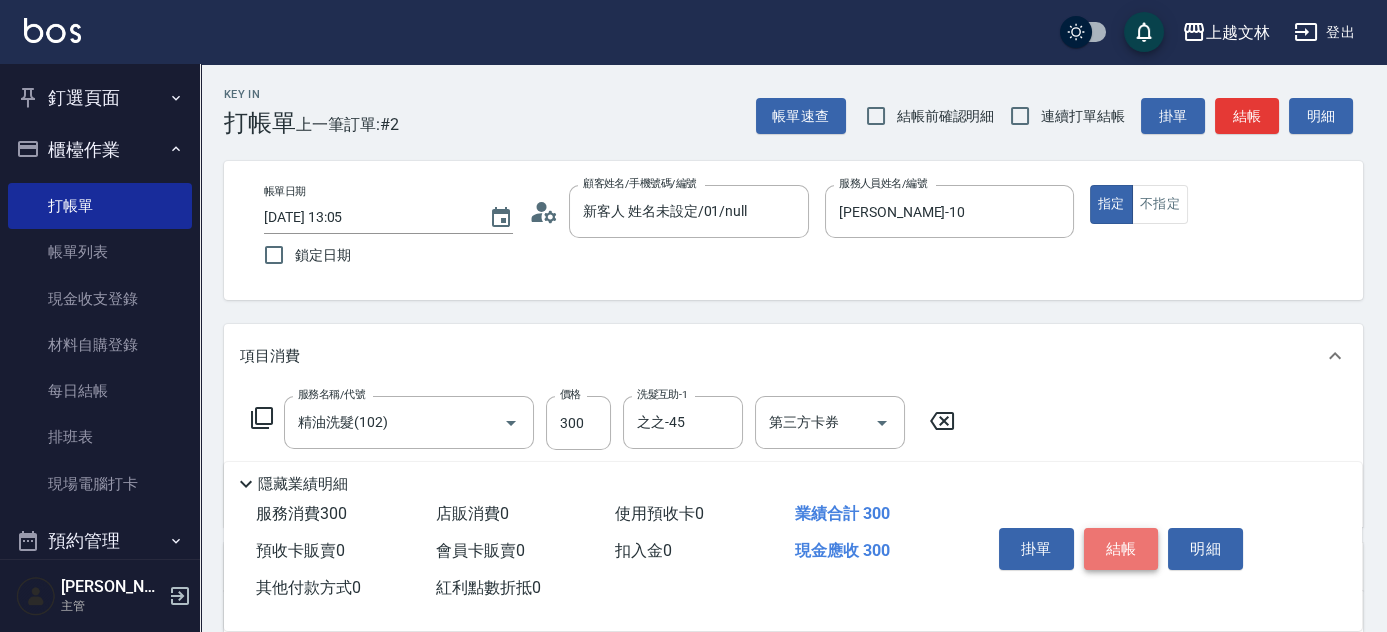 click on "結帳" at bounding box center (1121, 549) 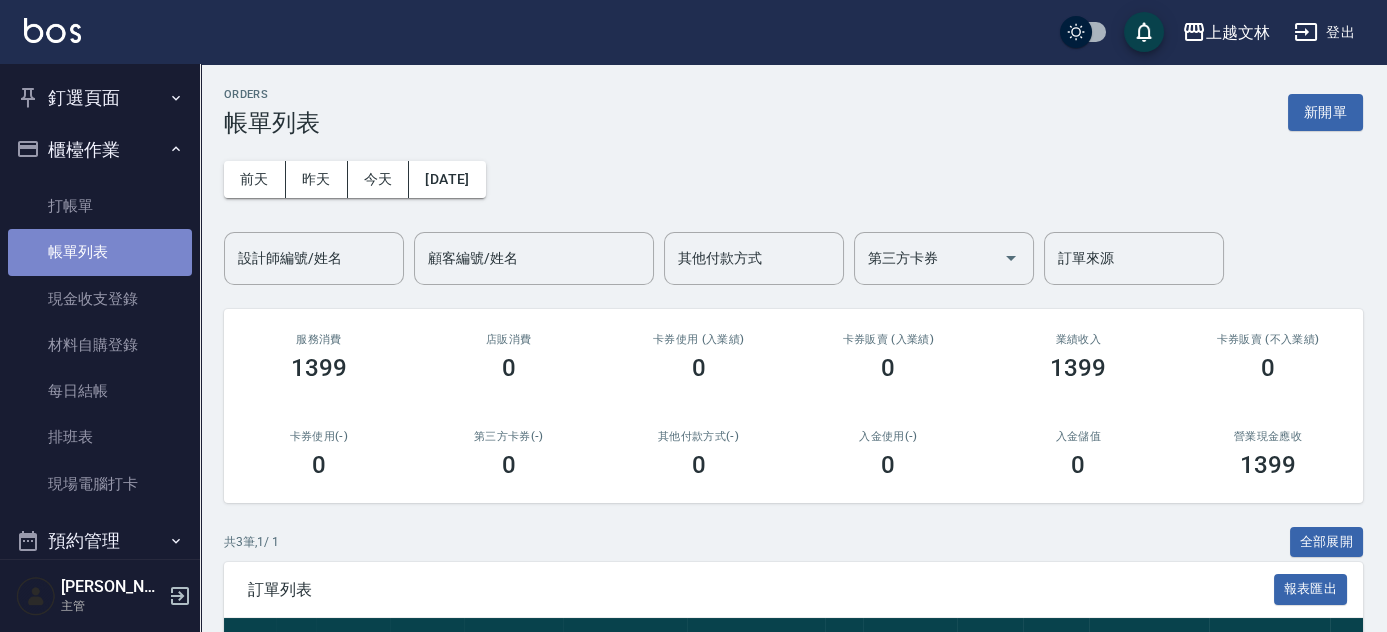 click on "帳單列表" at bounding box center (100, 252) 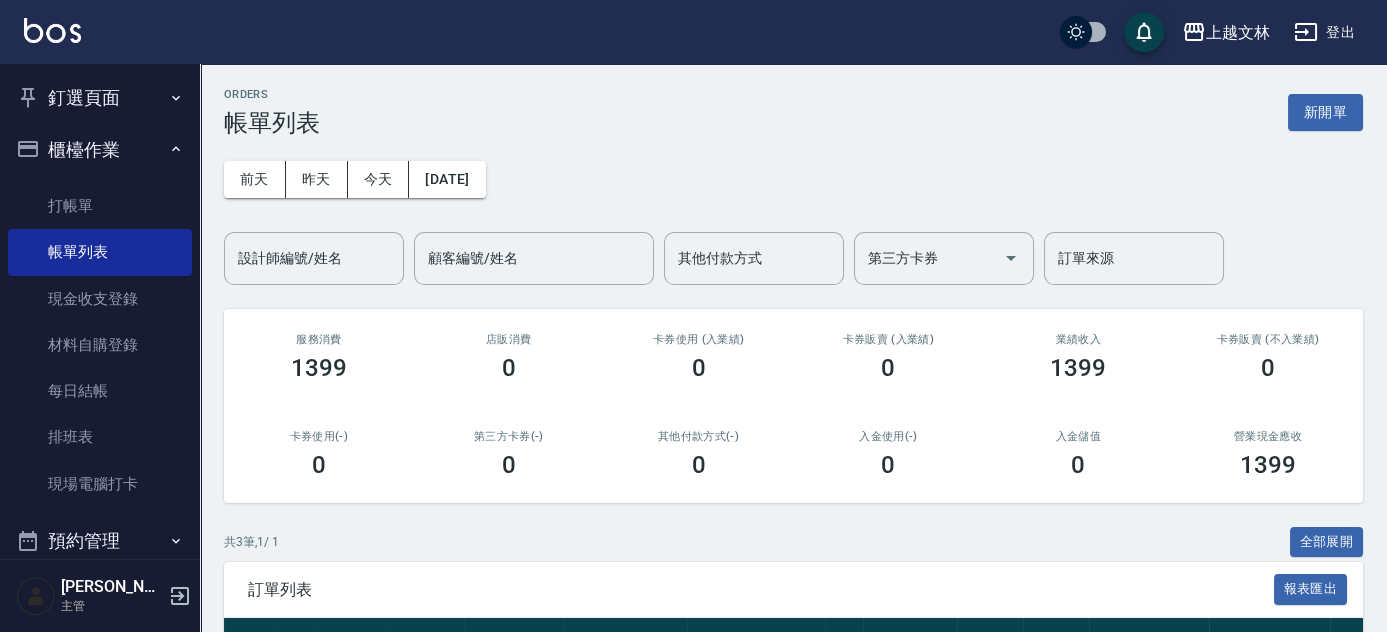 click on "ORDERS 帳單列表 新開單 [DATE] [DATE] [DATE] [DATE] 設計師編號/姓名 設計師編號/姓名 顧客編號/姓名 顧客編號/姓名 其他付款方式 其他付款方式 第三方卡券 第三方卡券 訂單來源 訂單來源 服務消費 1399 店販消費 0 卡券使用 (入業績) 0 卡券販賣 (入業績) 0 業績收入 1399 卡券販賣 (不入業績) 0 卡券使用(-) 0 第三方卡券(-) 0 其他付款方式(-) 0 入金使用(-) 0 入金儲值 0 營業現金應收 1399 共  3  筆,  1  /   1 全部展開 訂單列表 報表匯出 展開 列印 操作 帳單編號/時間 客戶 設計師 指定 營業現金應收 服務消費 店販消費 卡券使用 (入業績) 卡券販賣 (入業績) 業績收入 卡券販賣 (不入業績) 卡券使用(-) 第三方卡券(-) 其他付款方式(-) 入金使用(-) 備註 訂單來源 列印 詳情 #3 07/14 (一) 13:05 新客人 姓名未設定 01 [PERSON_NAME] /10 Y 300 300 0 0 0 300 0 0 0 0 0 列印 詳情 #2 07/14 (一) 13:01 新客人 姓名未設定 01 [PERSON_NAME]" at bounding box center [793, 475] 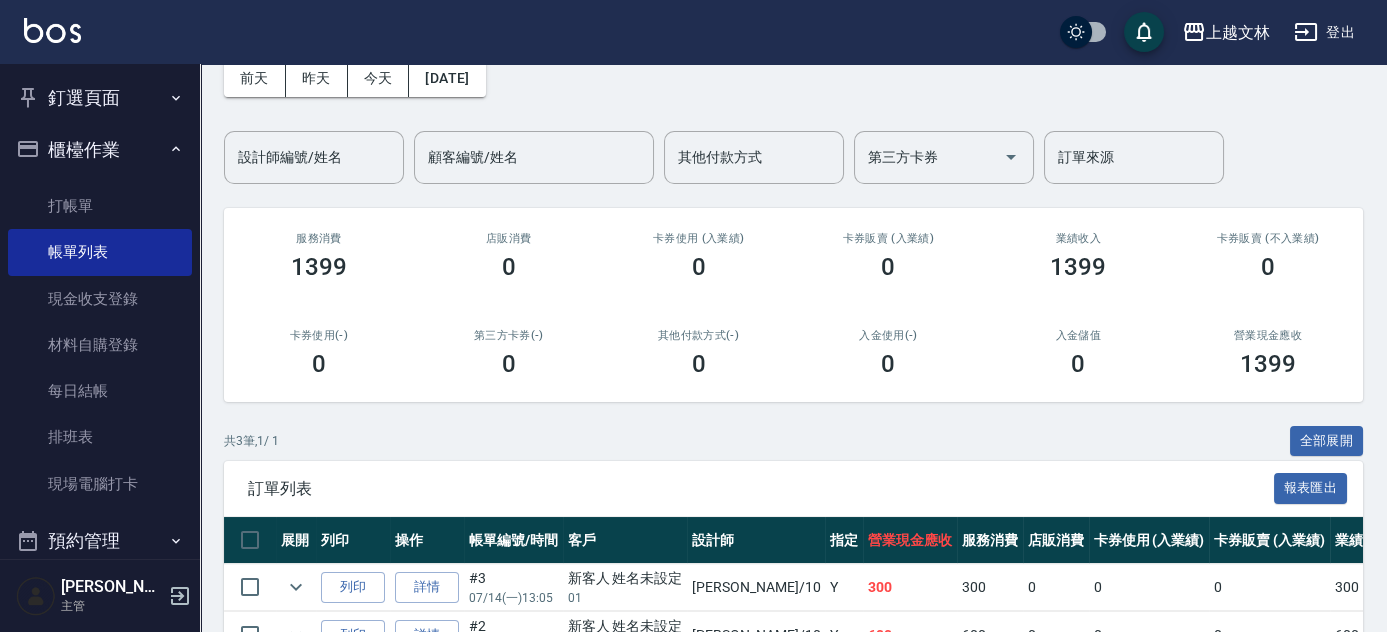 scroll, scrollTop: 158, scrollLeft: 0, axis: vertical 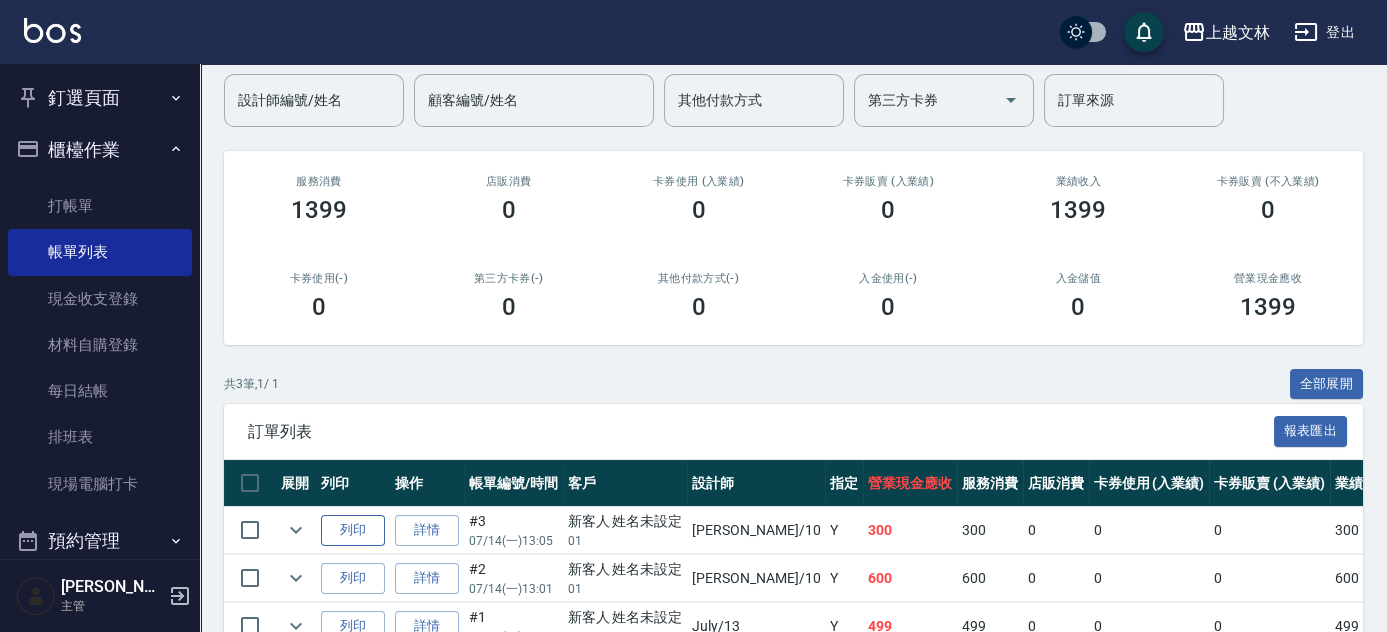 click on "列印" at bounding box center (353, 530) 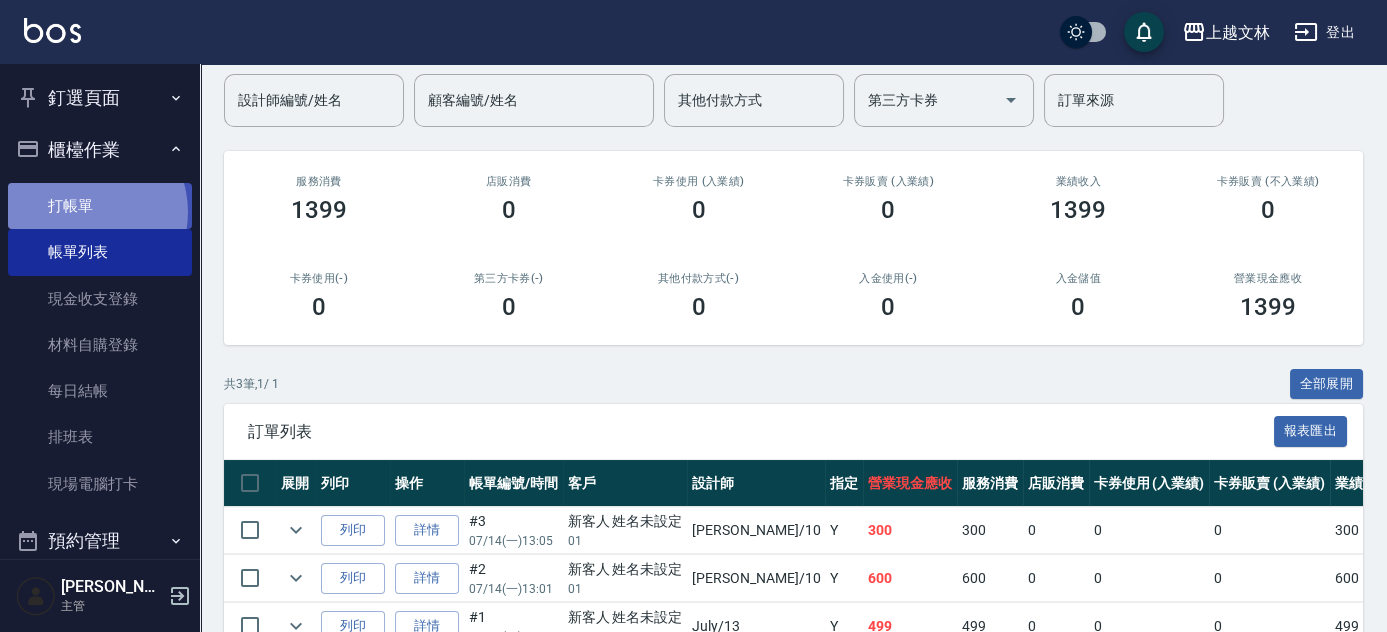click on "打帳單" at bounding box center (100, 206) 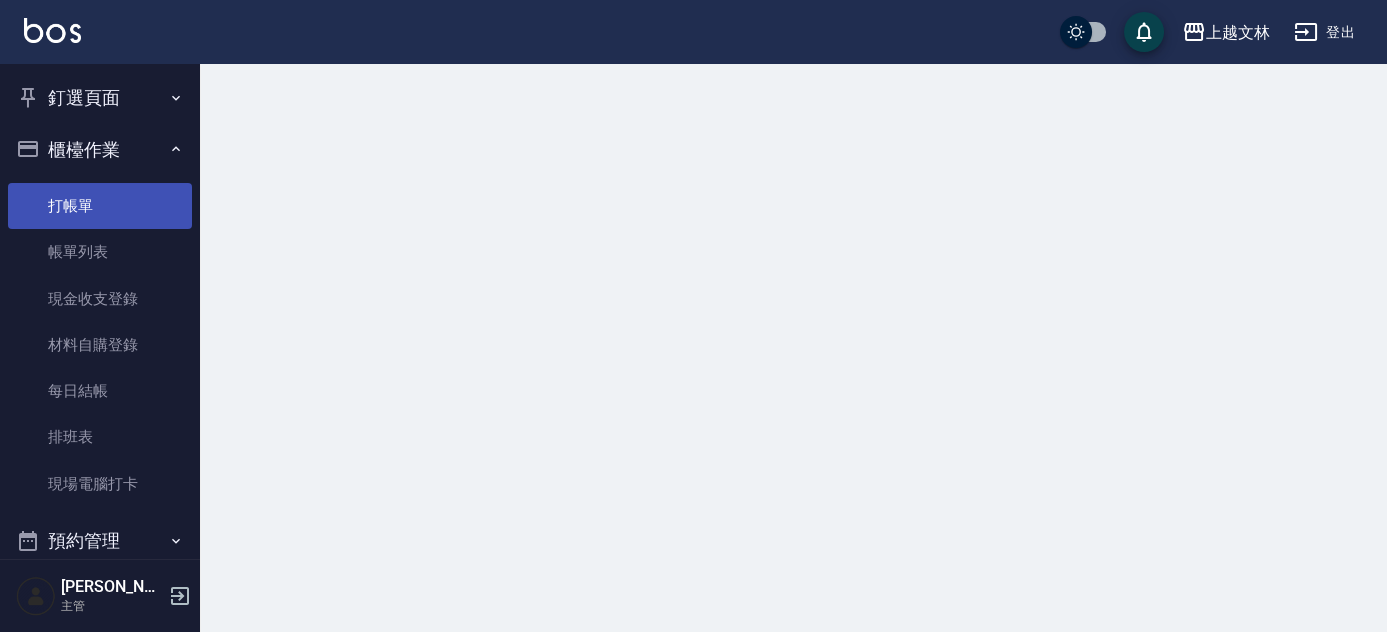 scroll, scrollTop: 0, scrollLeft: 0, axis: both 